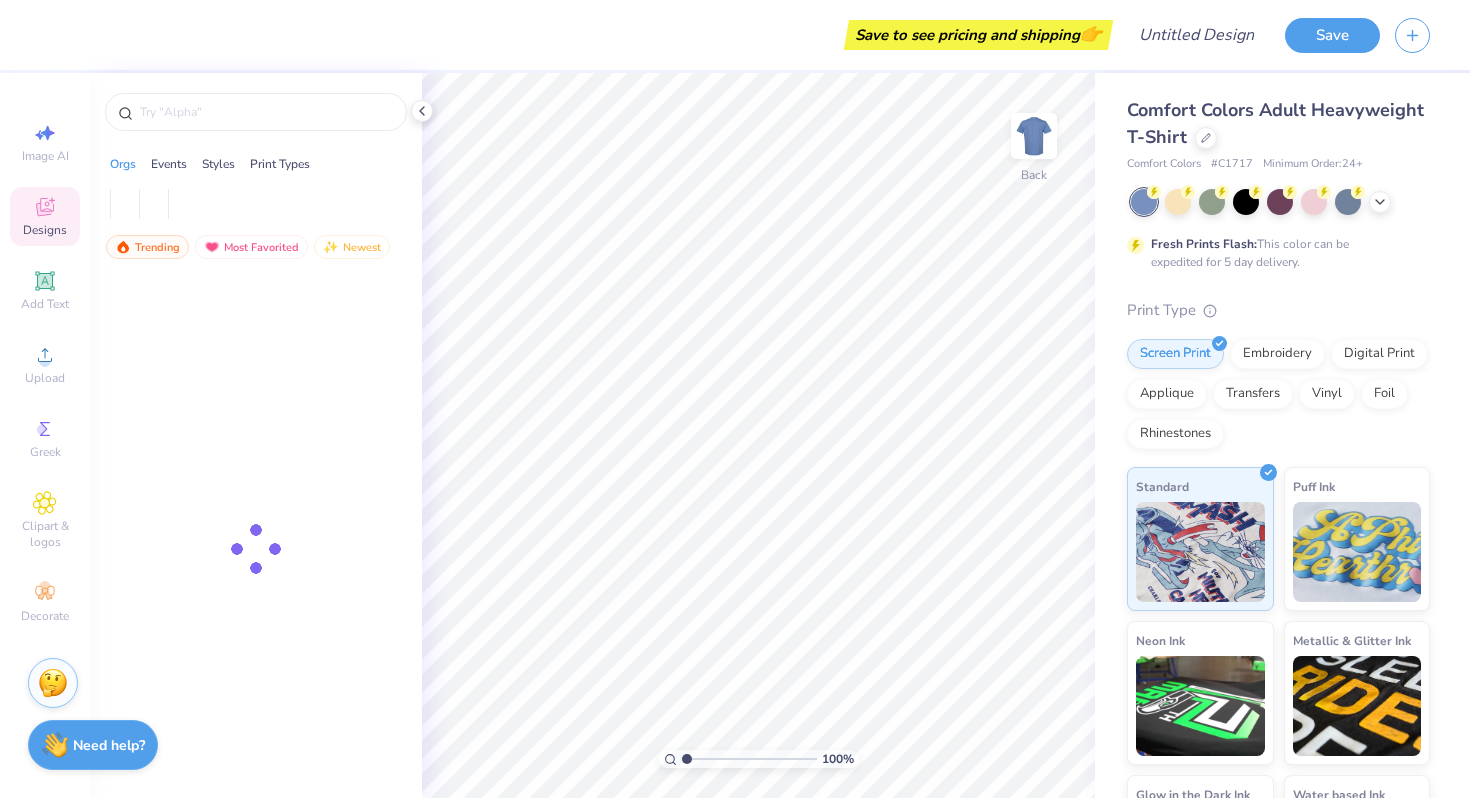 scroll, scrollTop: 0, scrollLeft: 0, axis: both 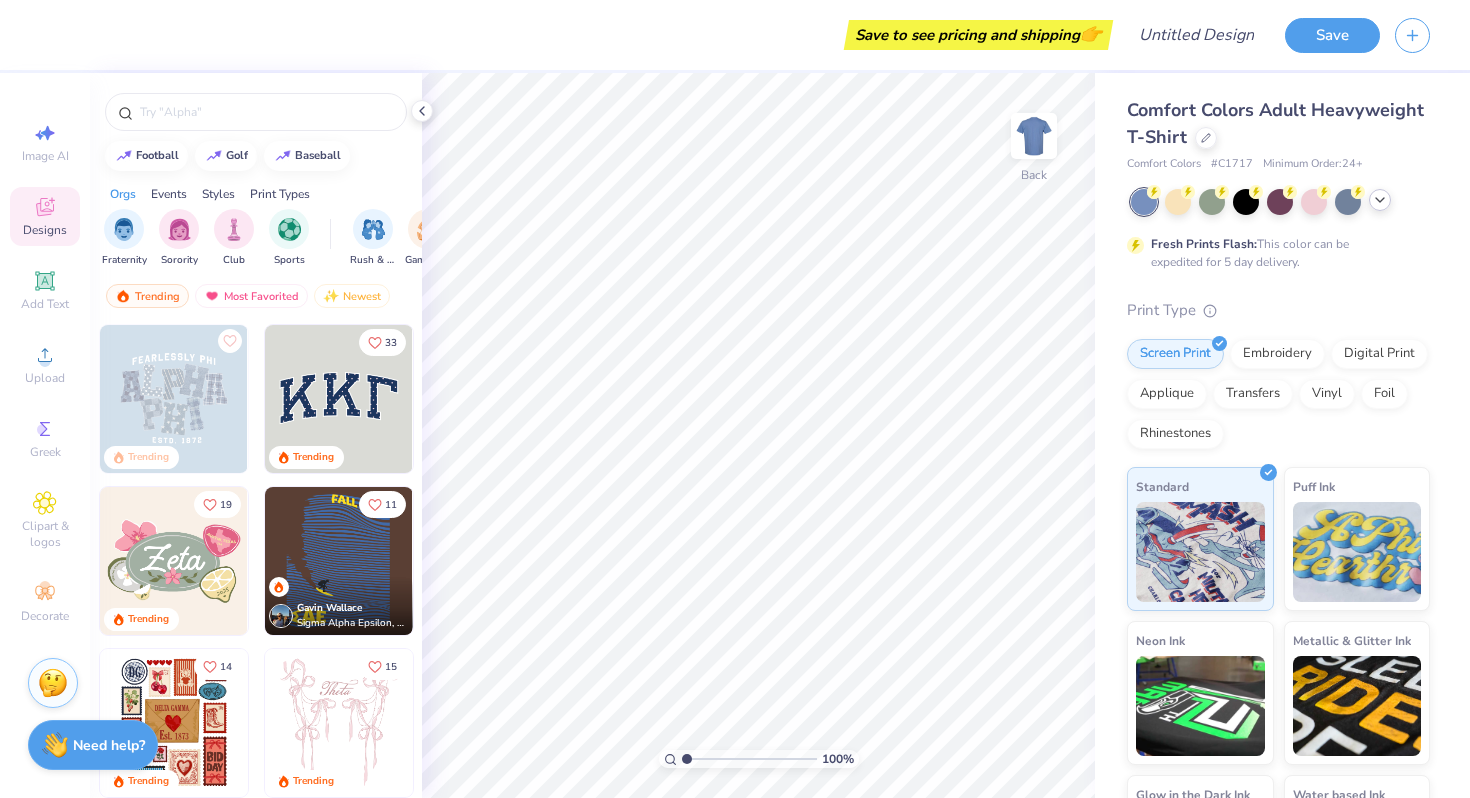 click 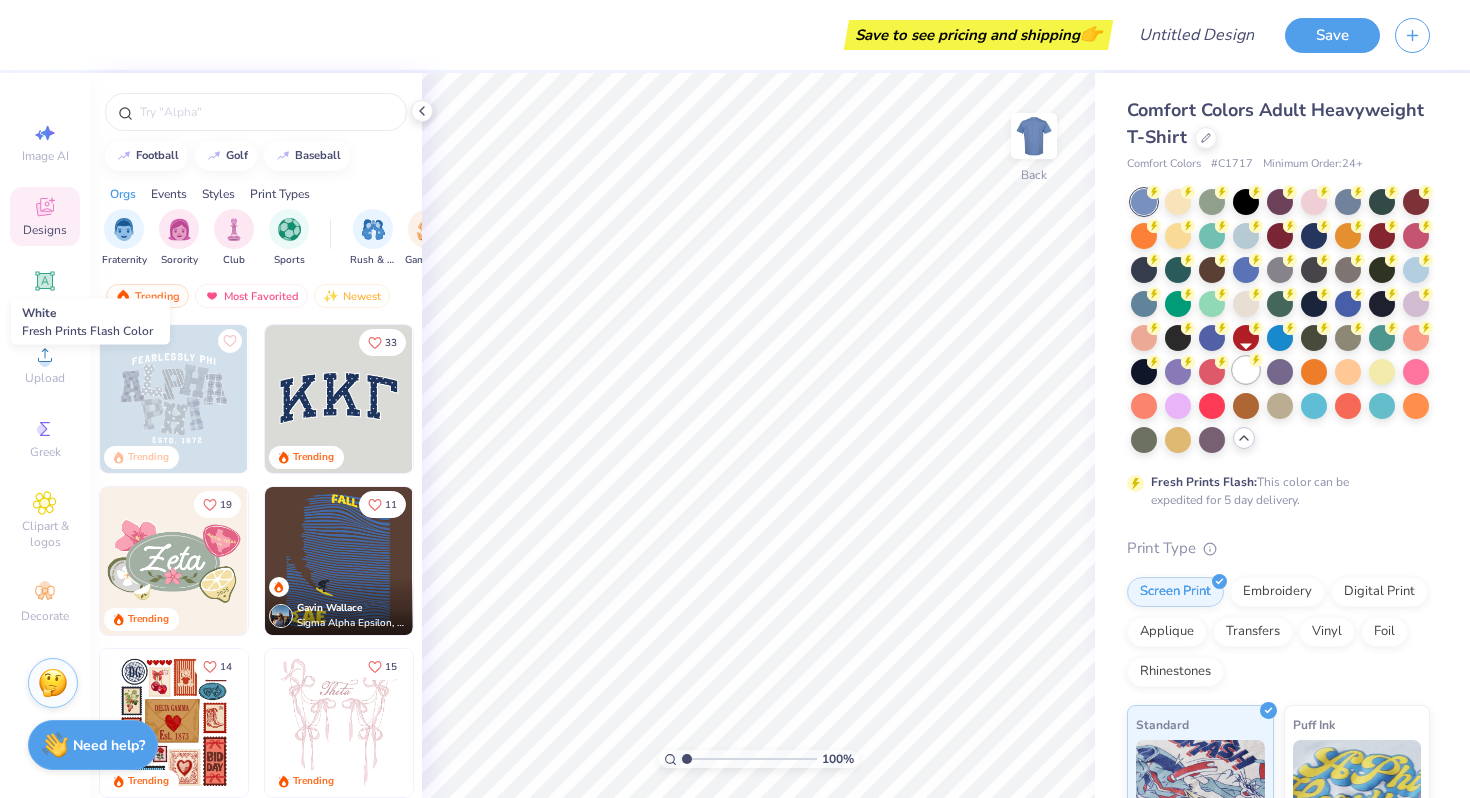 click at bounding box center (1246, 370) 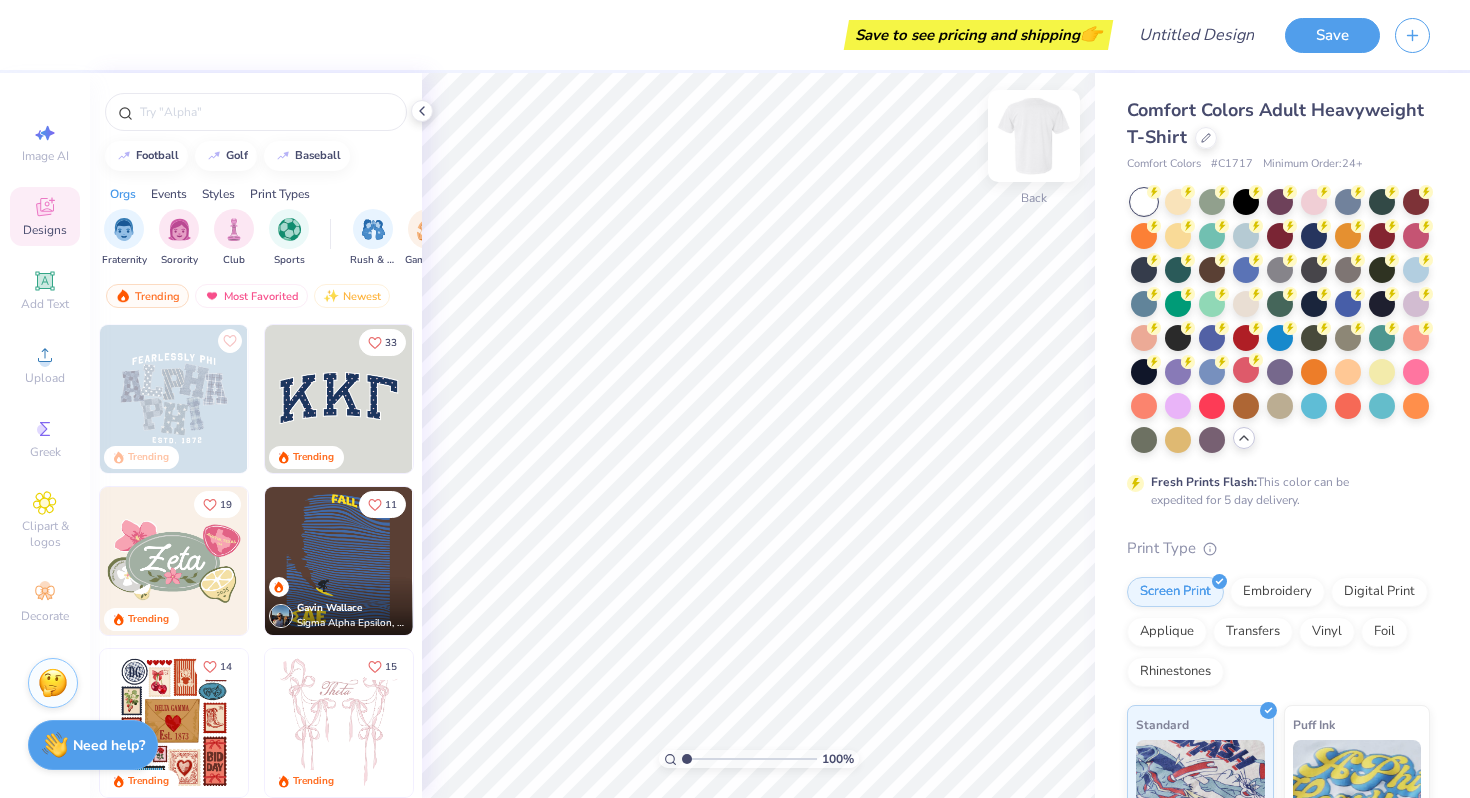 click at bounding box center [1034, 136] 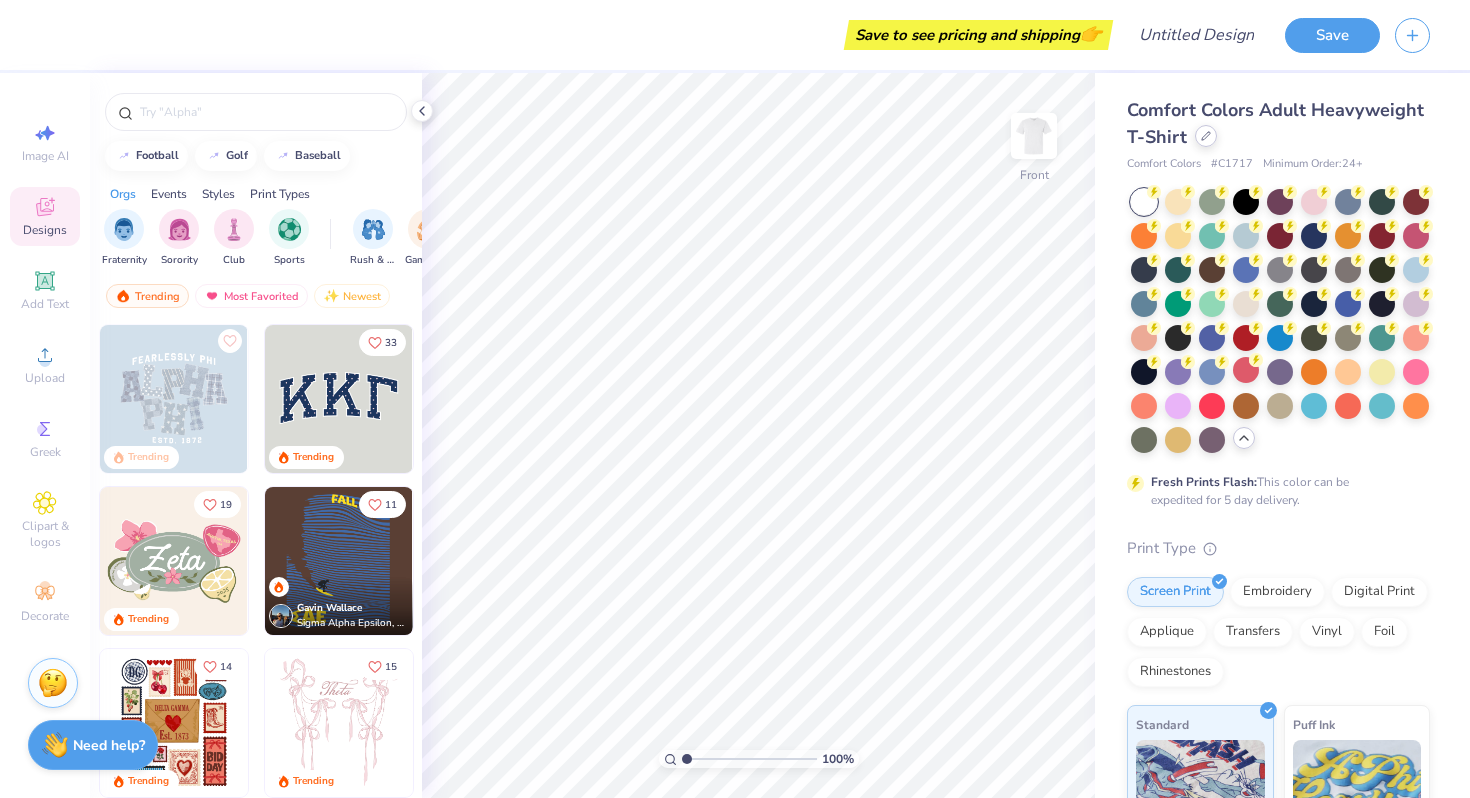 click 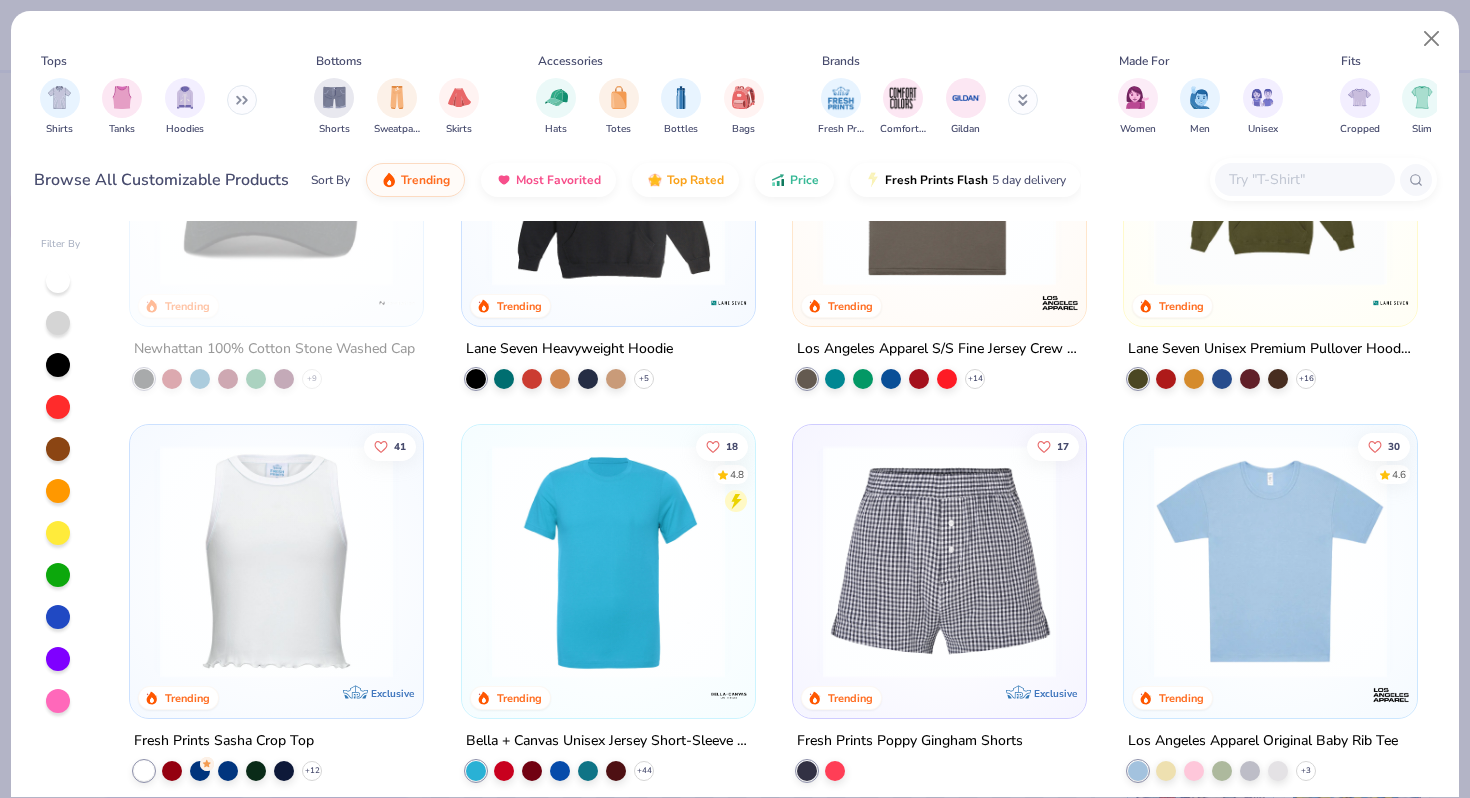 scroll, scrollTop: 6085, scrollLeft: 0, axis: vertical 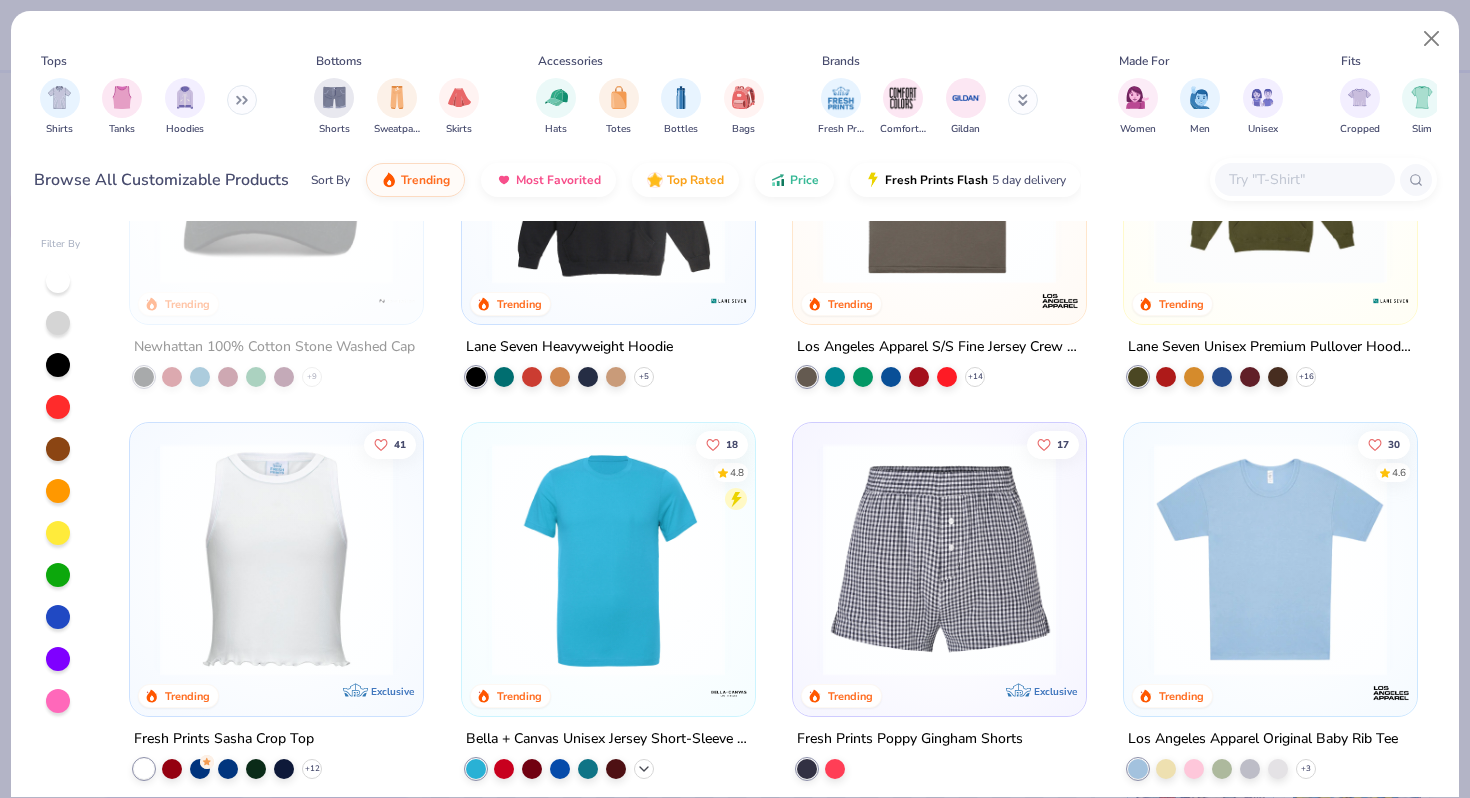 click 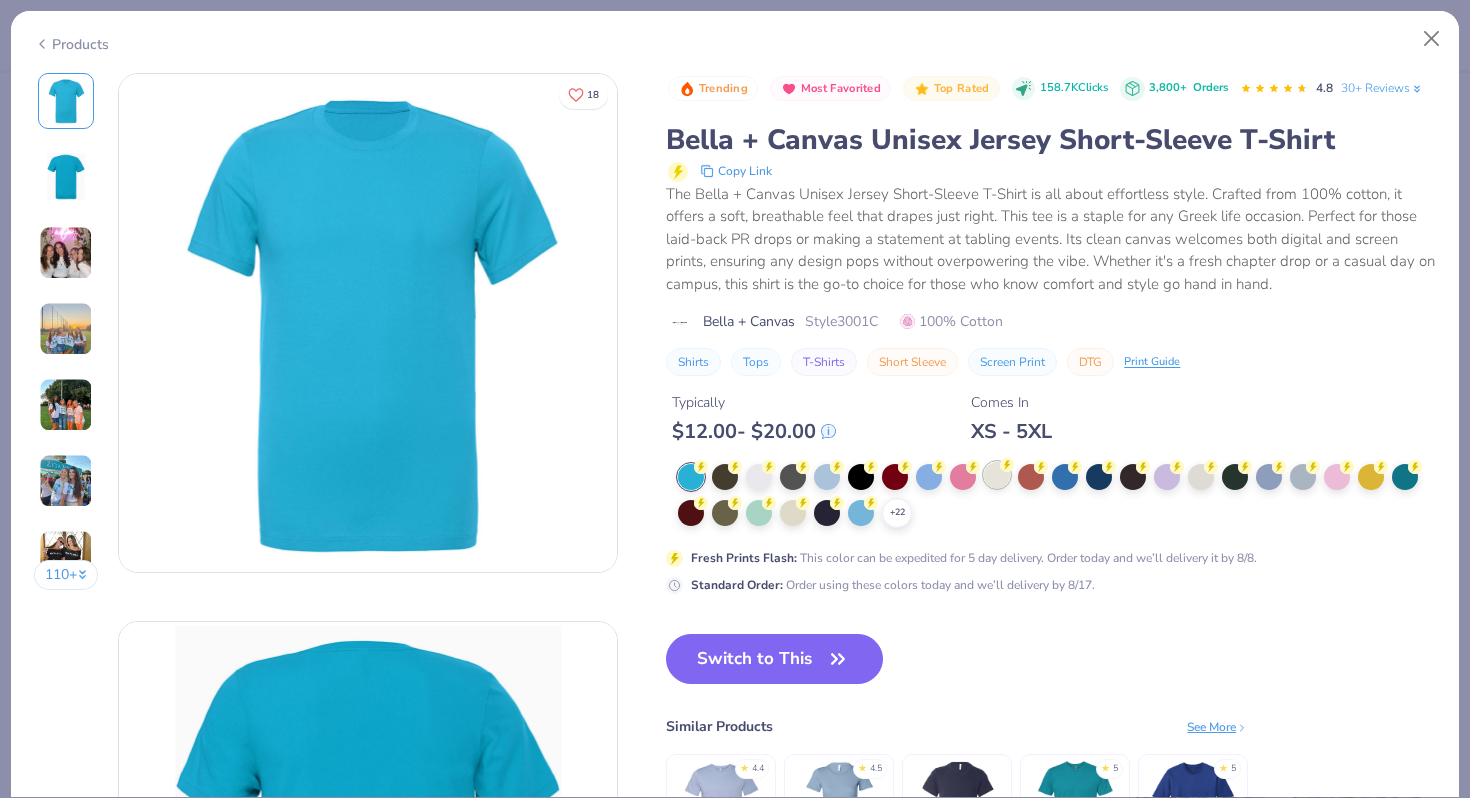 click at bounding box center (997, 475) 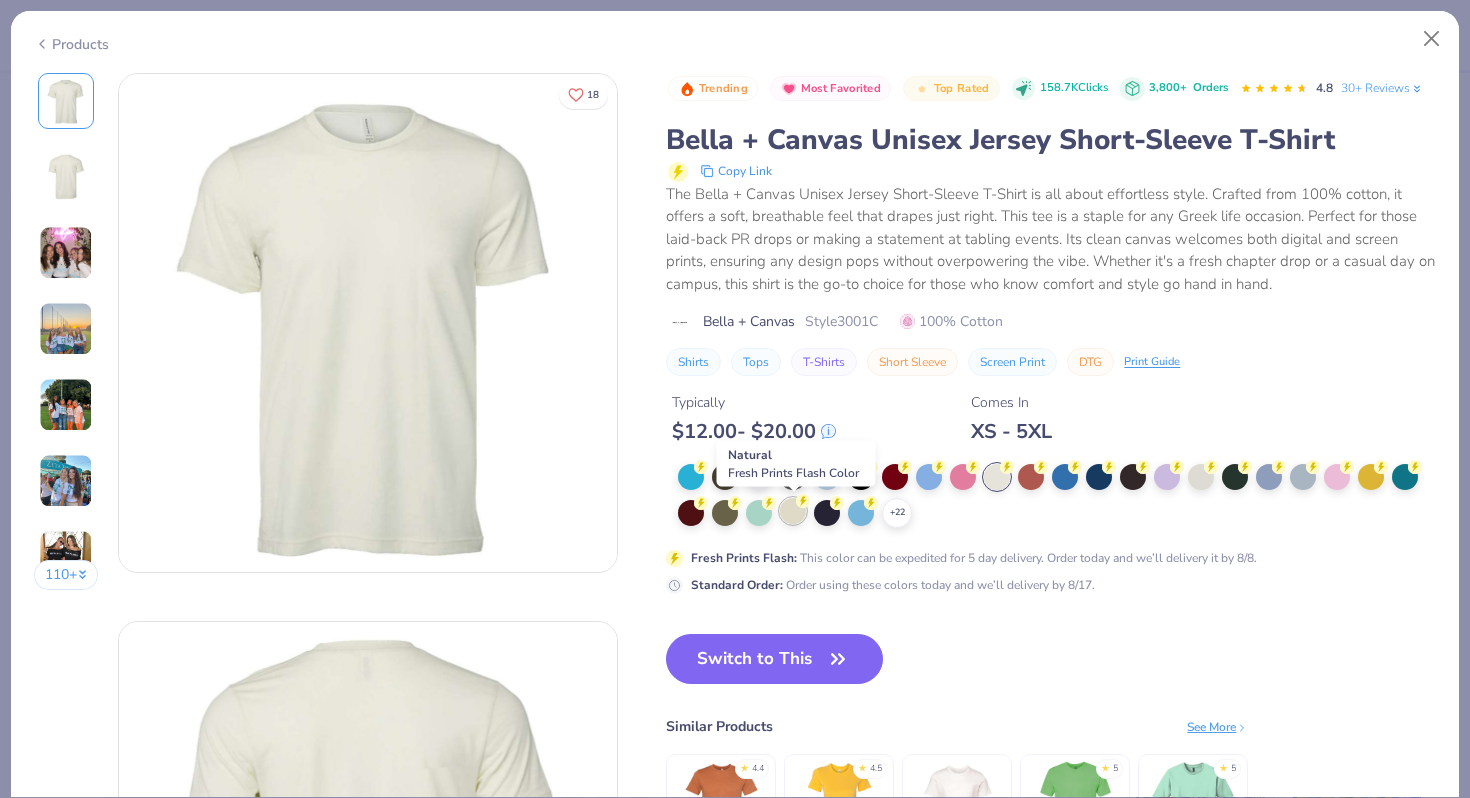 click at bounding box center [793, 511] 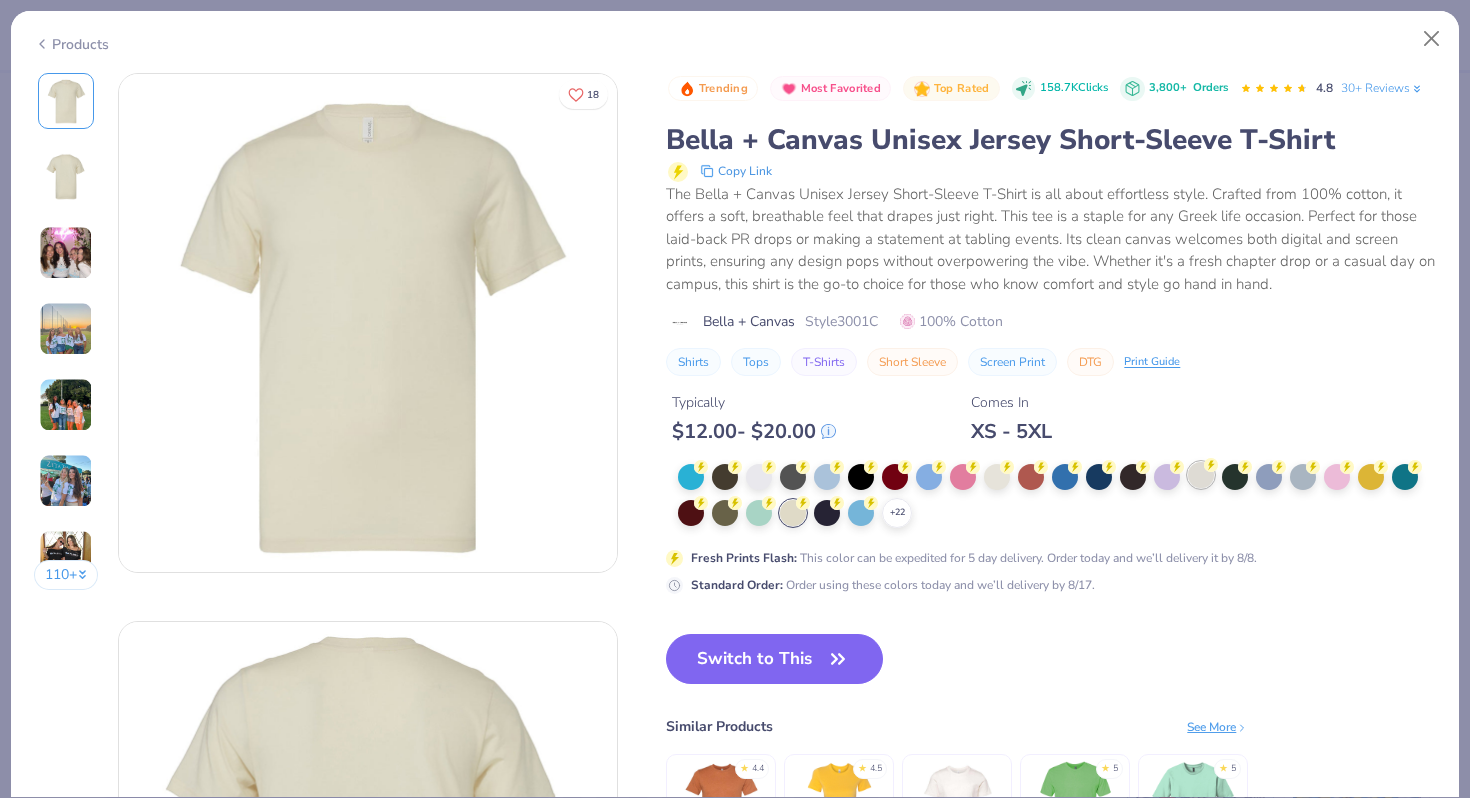 click at bounding box center (1201, 475) 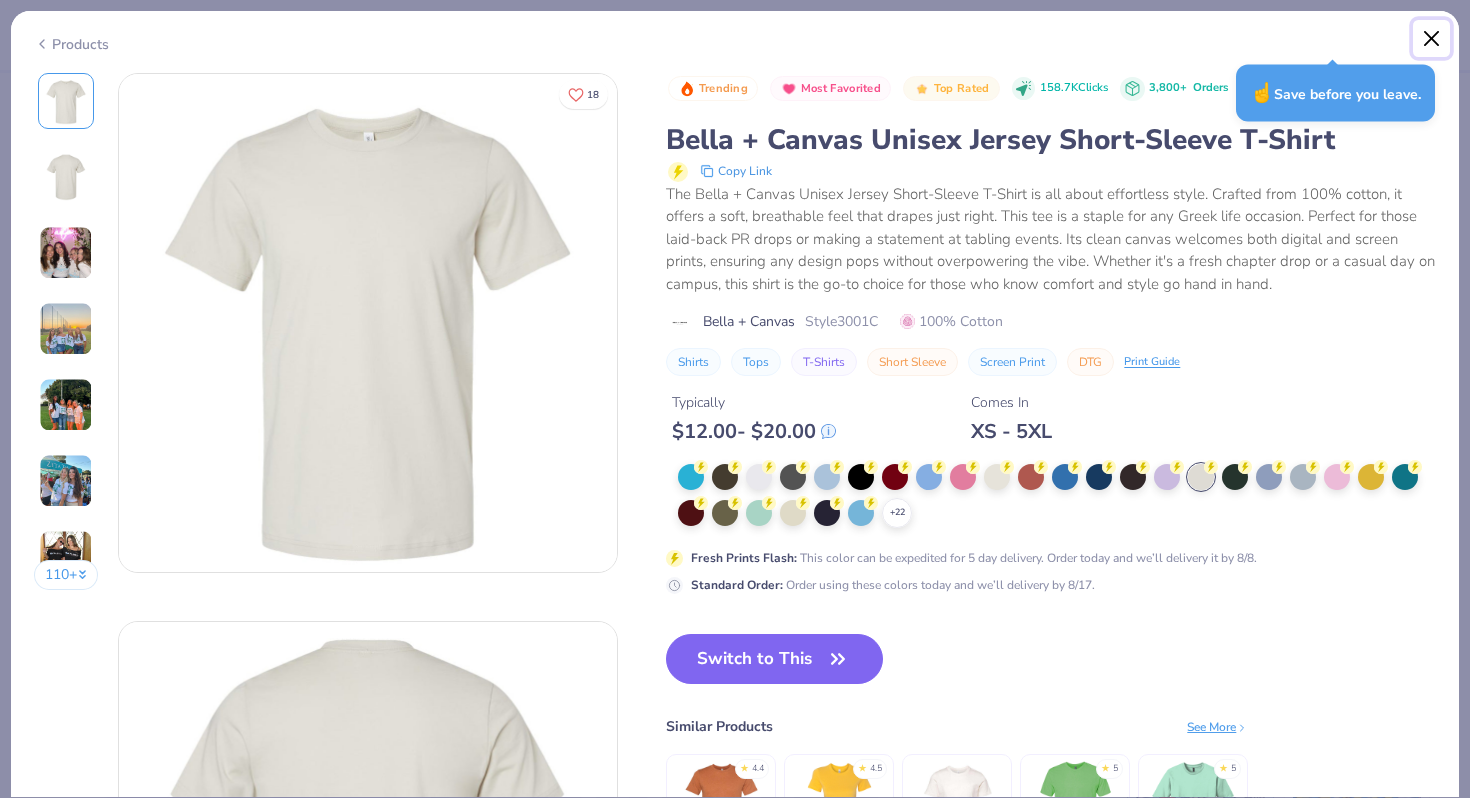 click at bounding box center [1432, 39] 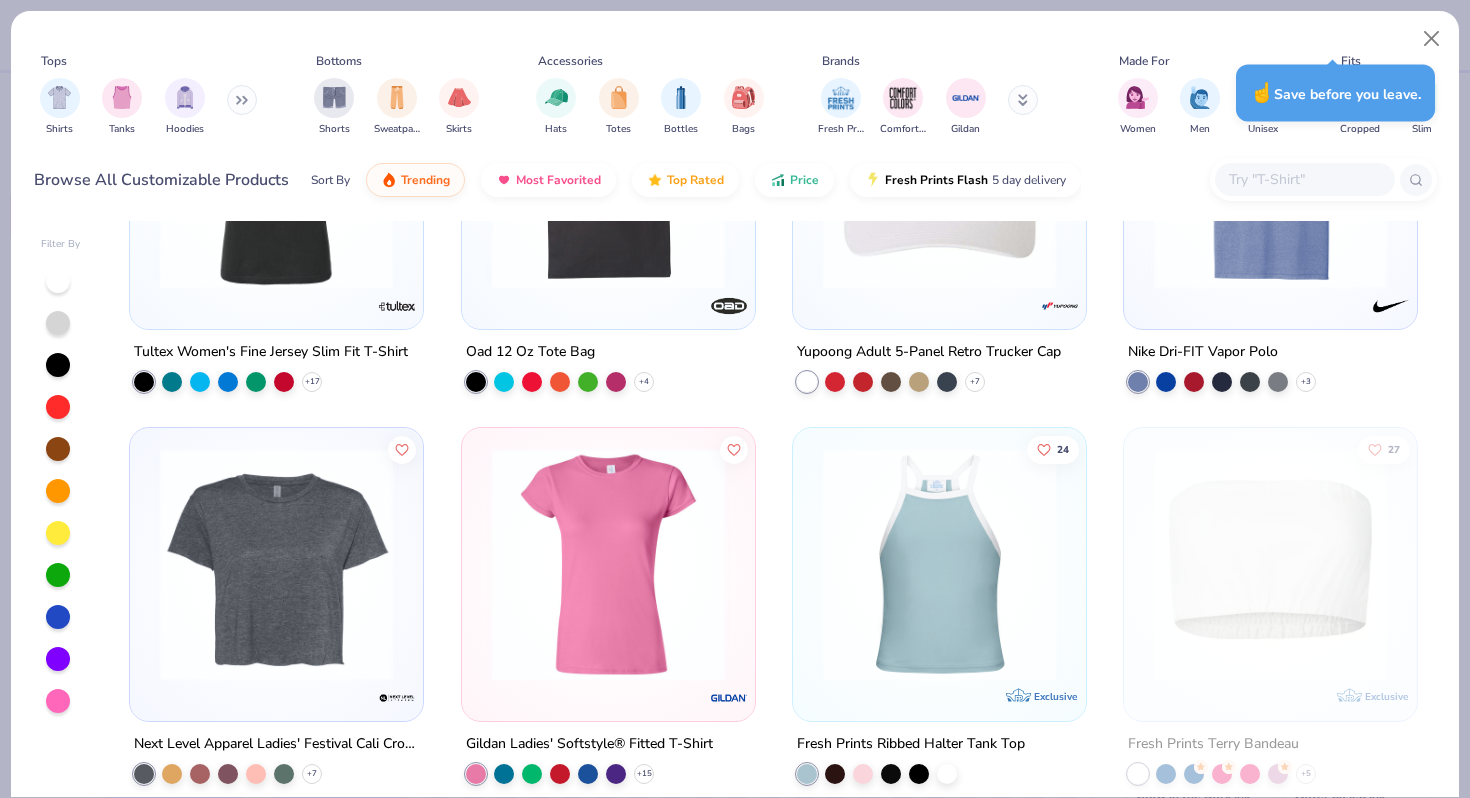 scroll, scrollTop: 12366, scrollLeft: 0, axis: vertical 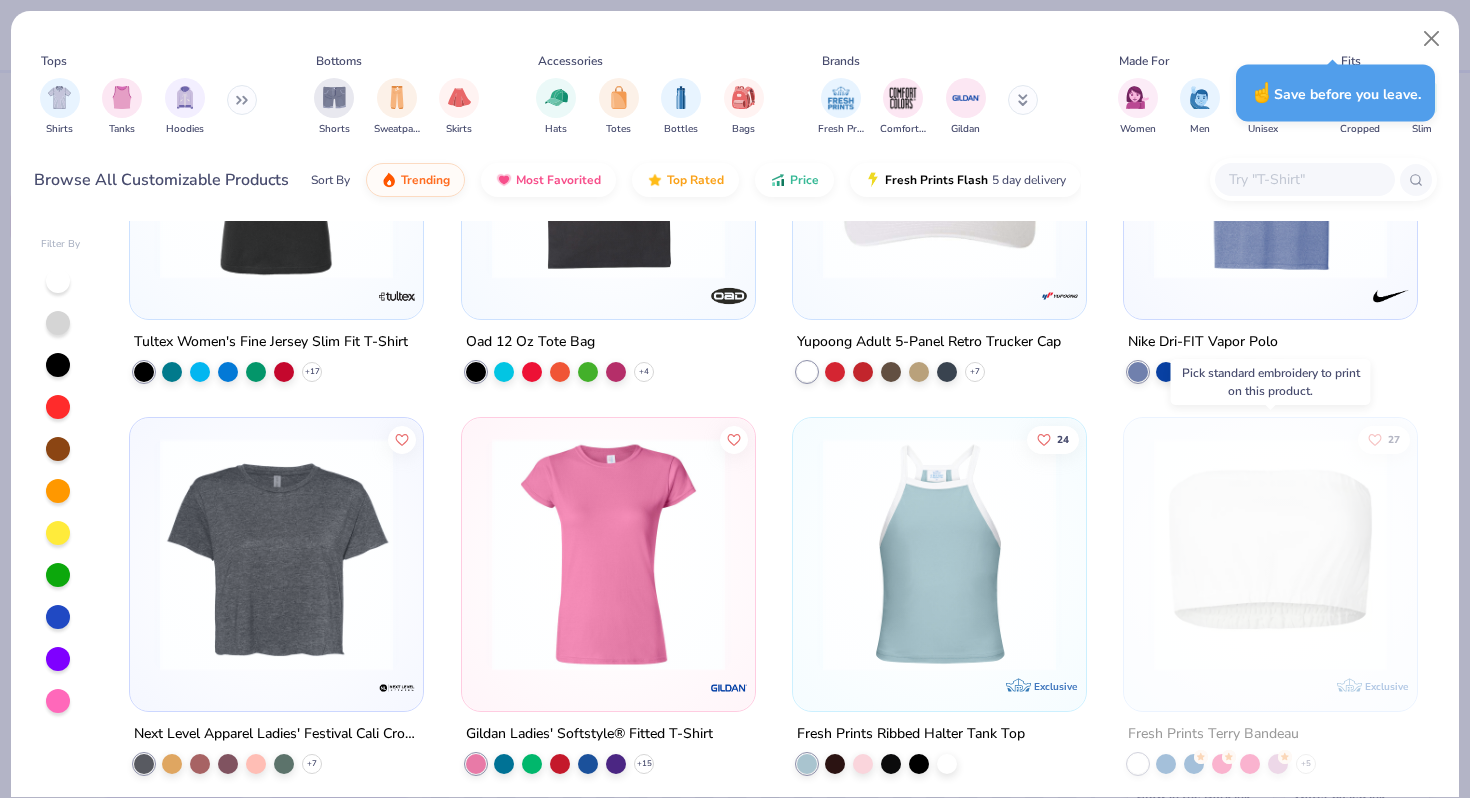click at bounding box center (1270, 554) 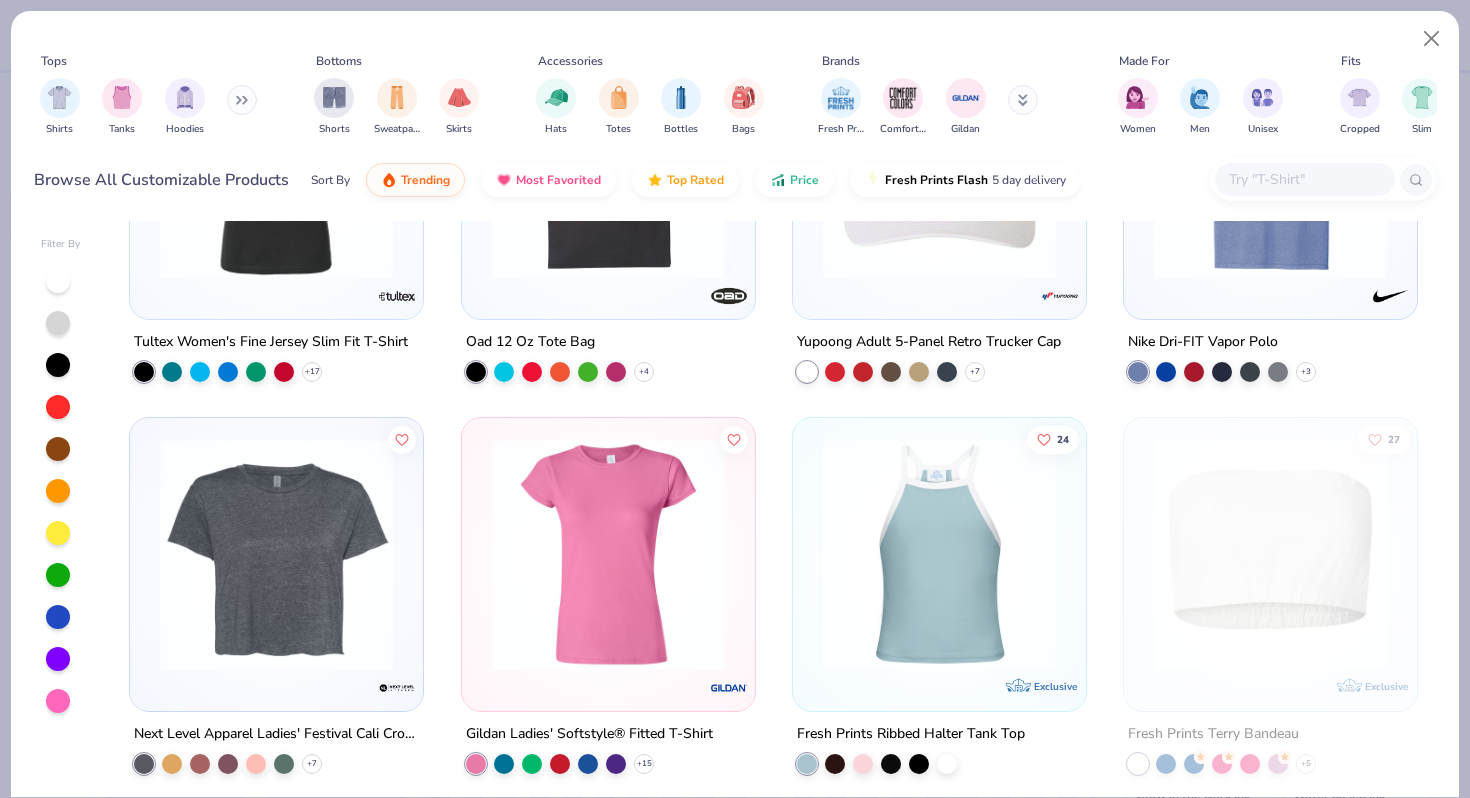 click at bounding box center [1270, 554] 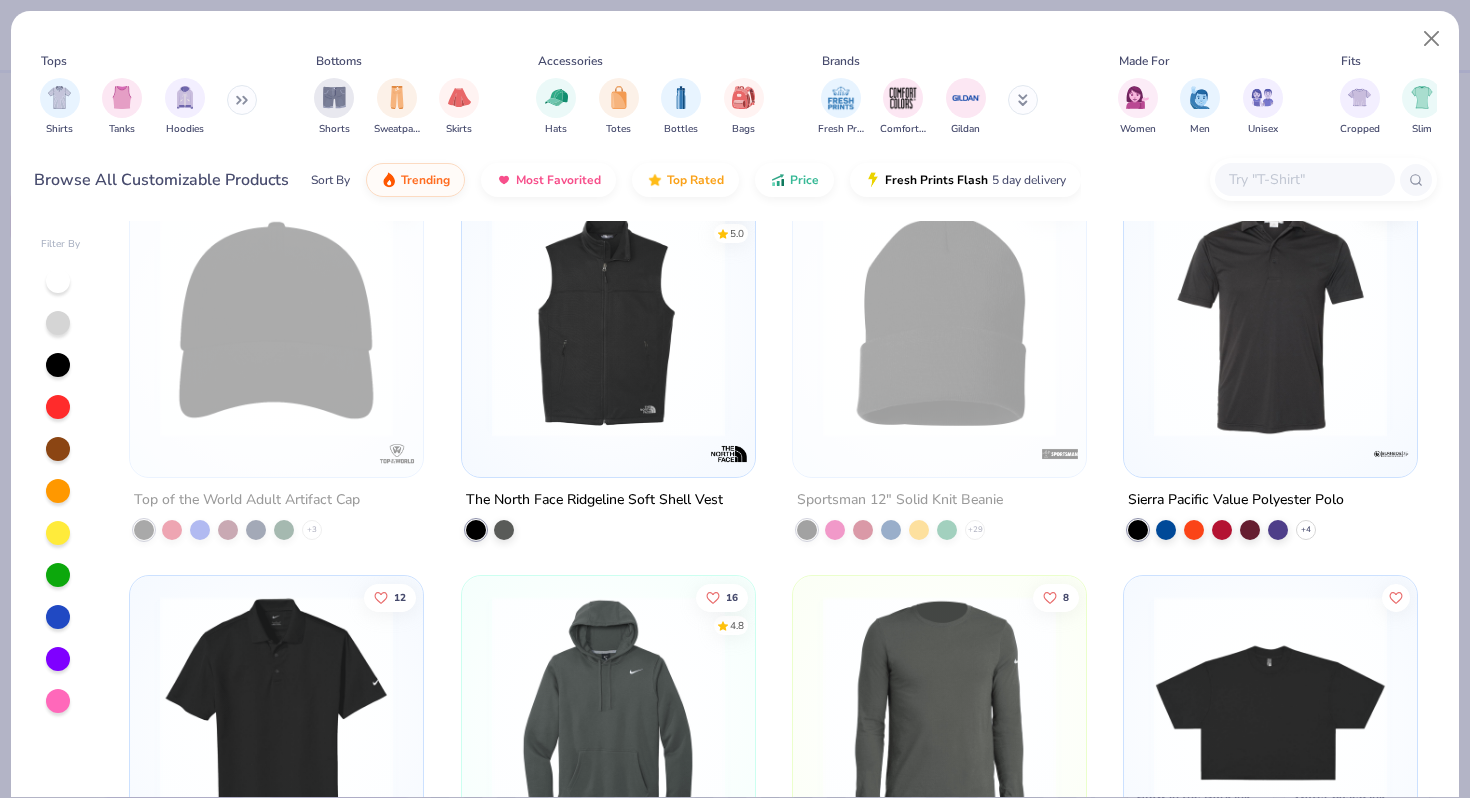 scroll, scrollTop: 14170, scrollLeft: 0, axis: vertical 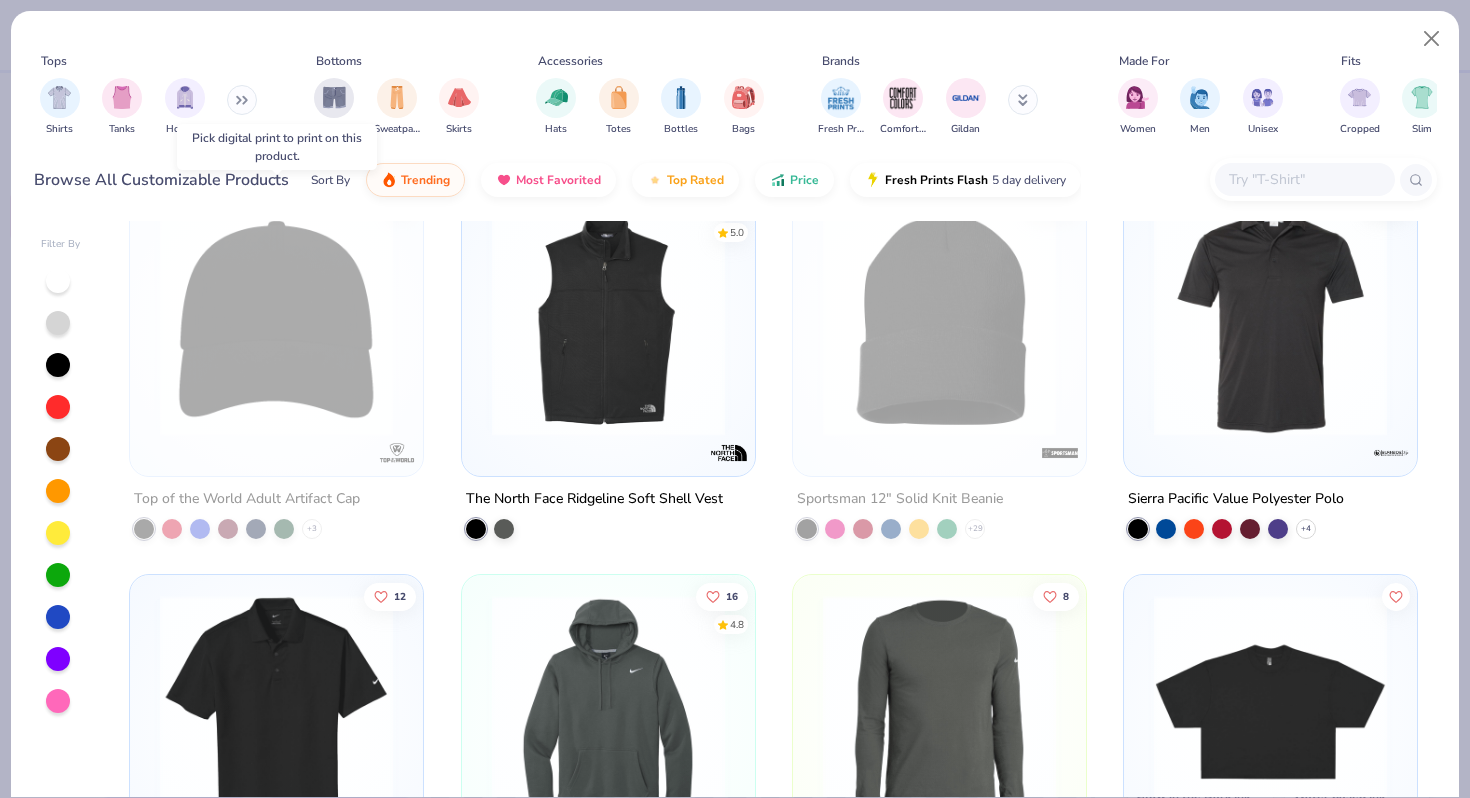 click at bounding box center [276, 319] 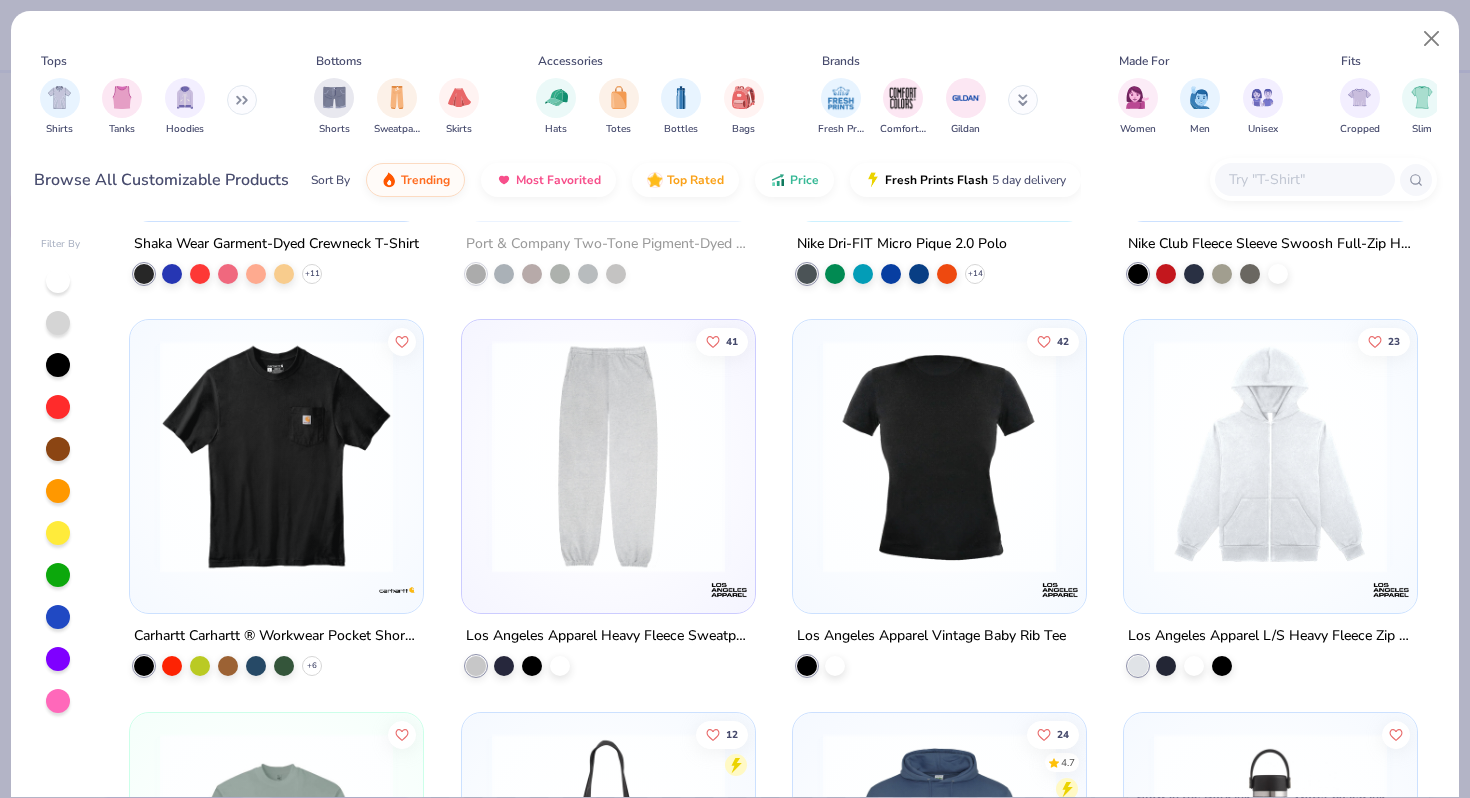 scroll, scrollTop: 17568, scrollLeft: 0, axis: vertical 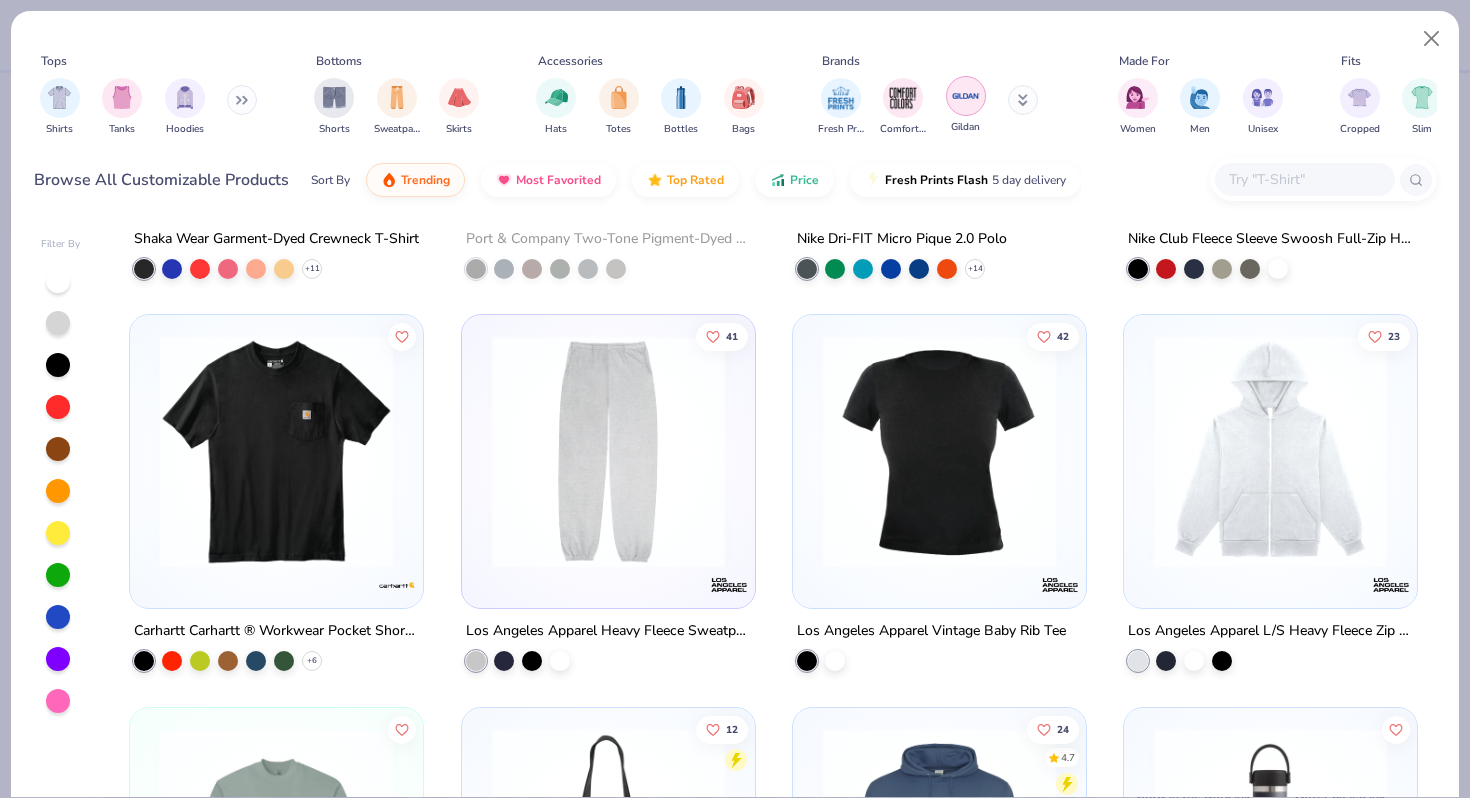 click at bounding box center [966, 96] 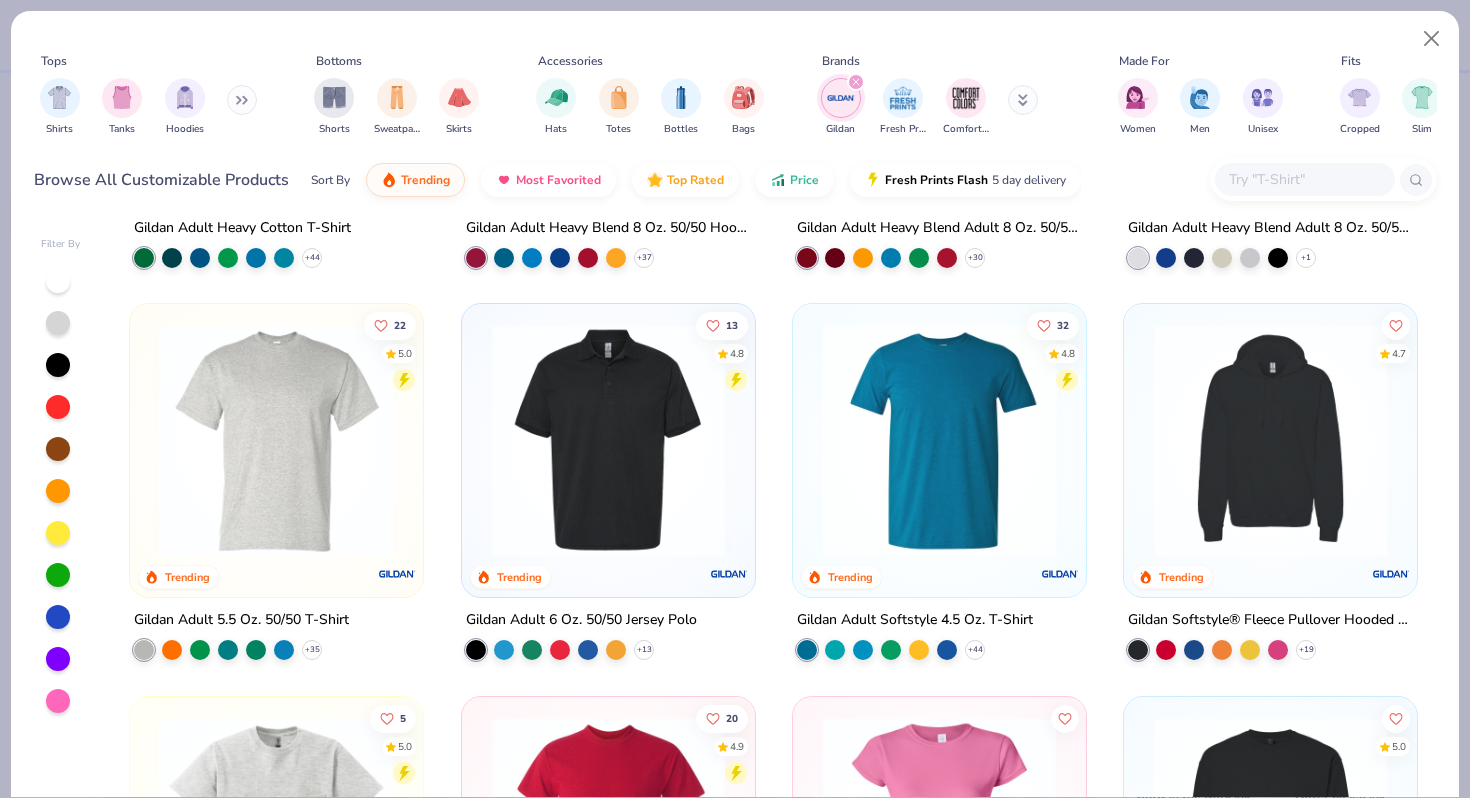 scroll, scrollTop: 0, scrollLeft: 0, axis: both 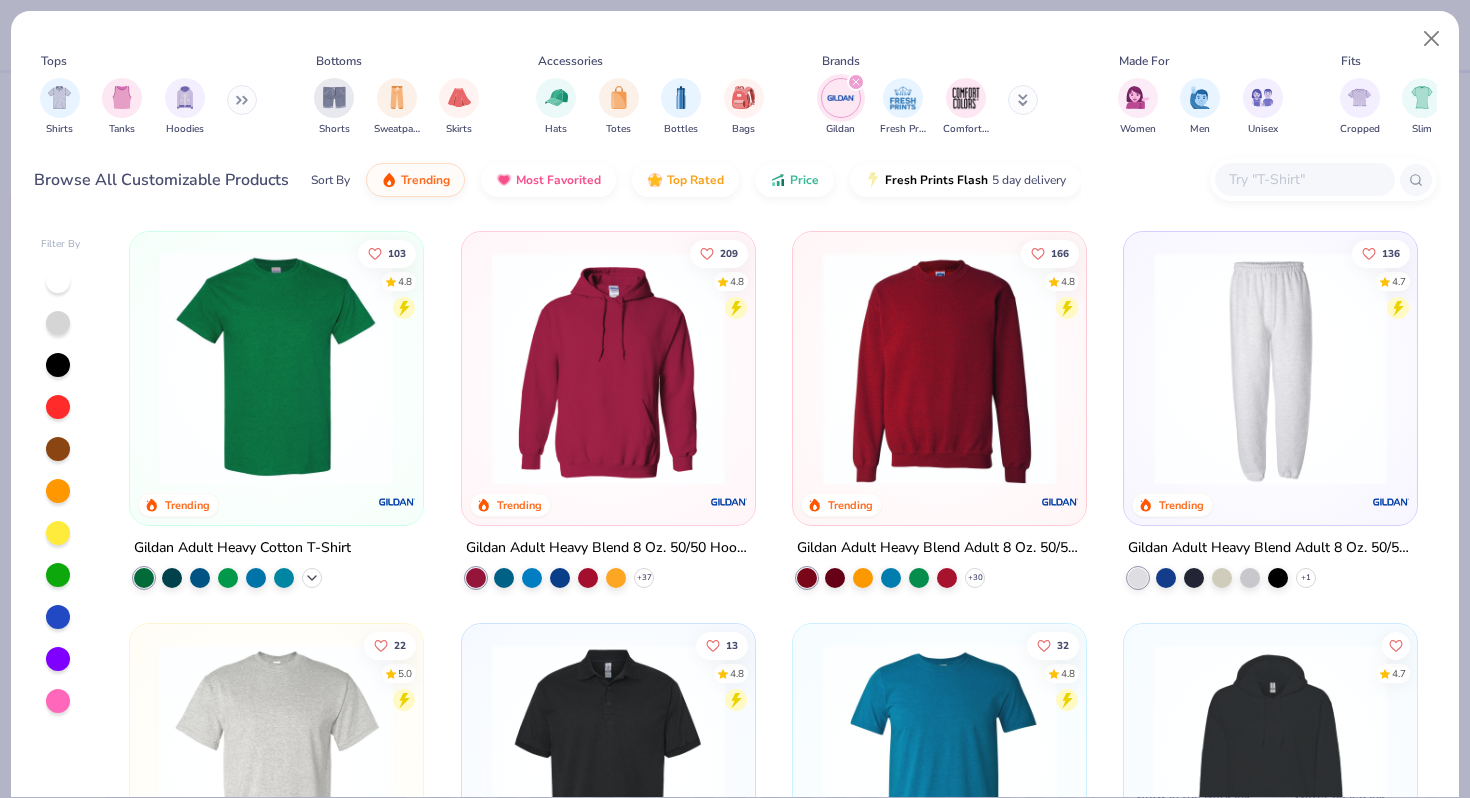 click 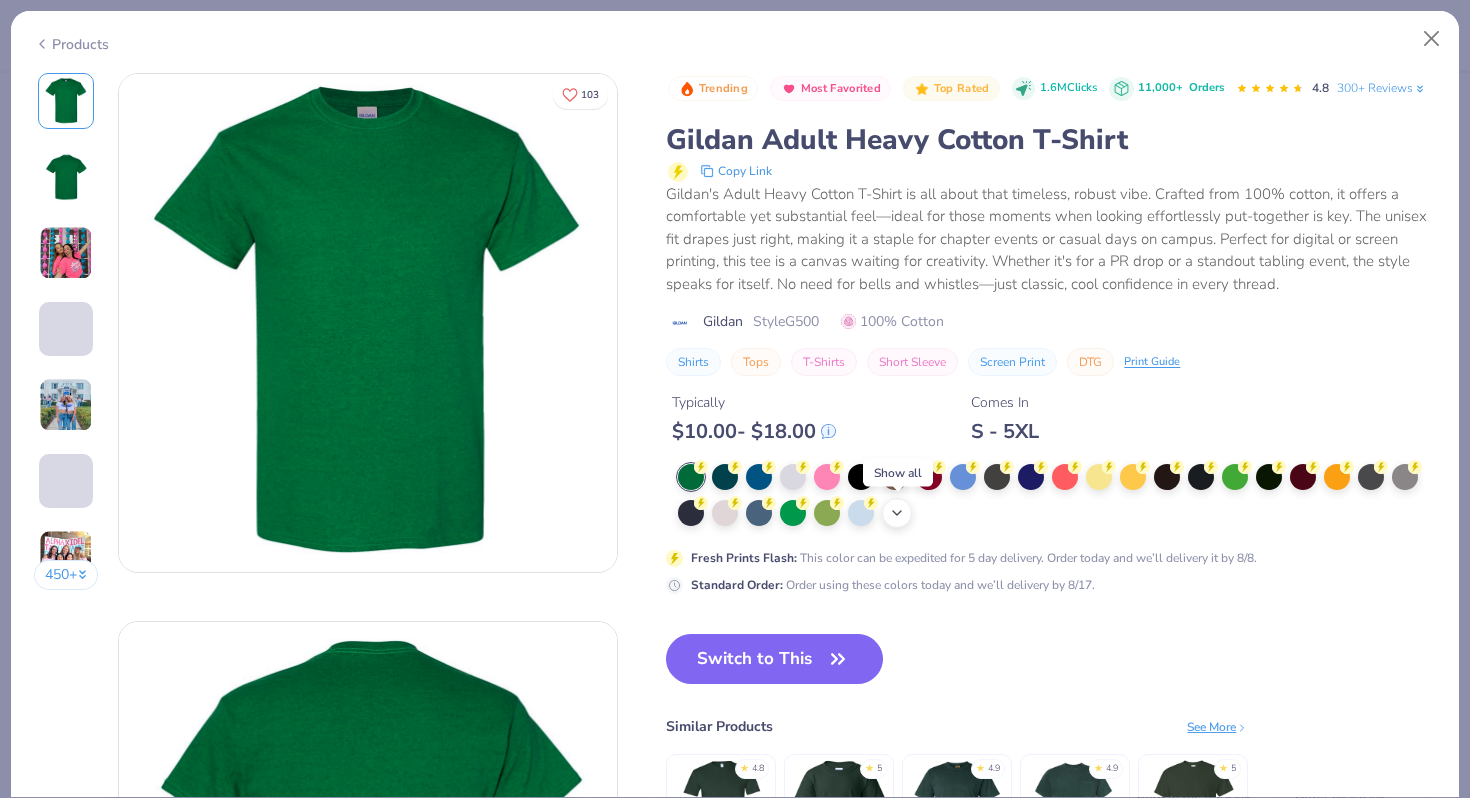 click 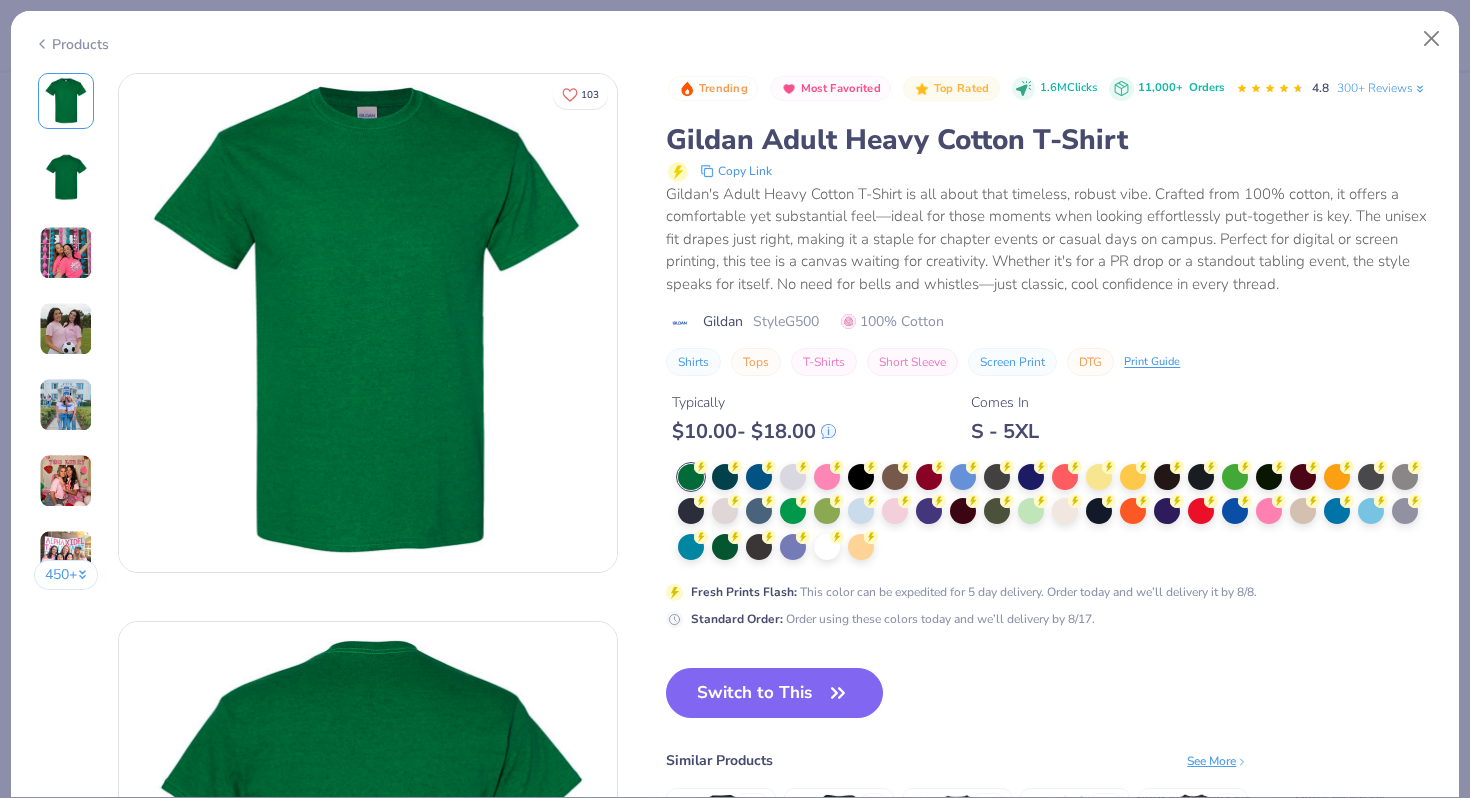 click at bounding box center [1057, 513] 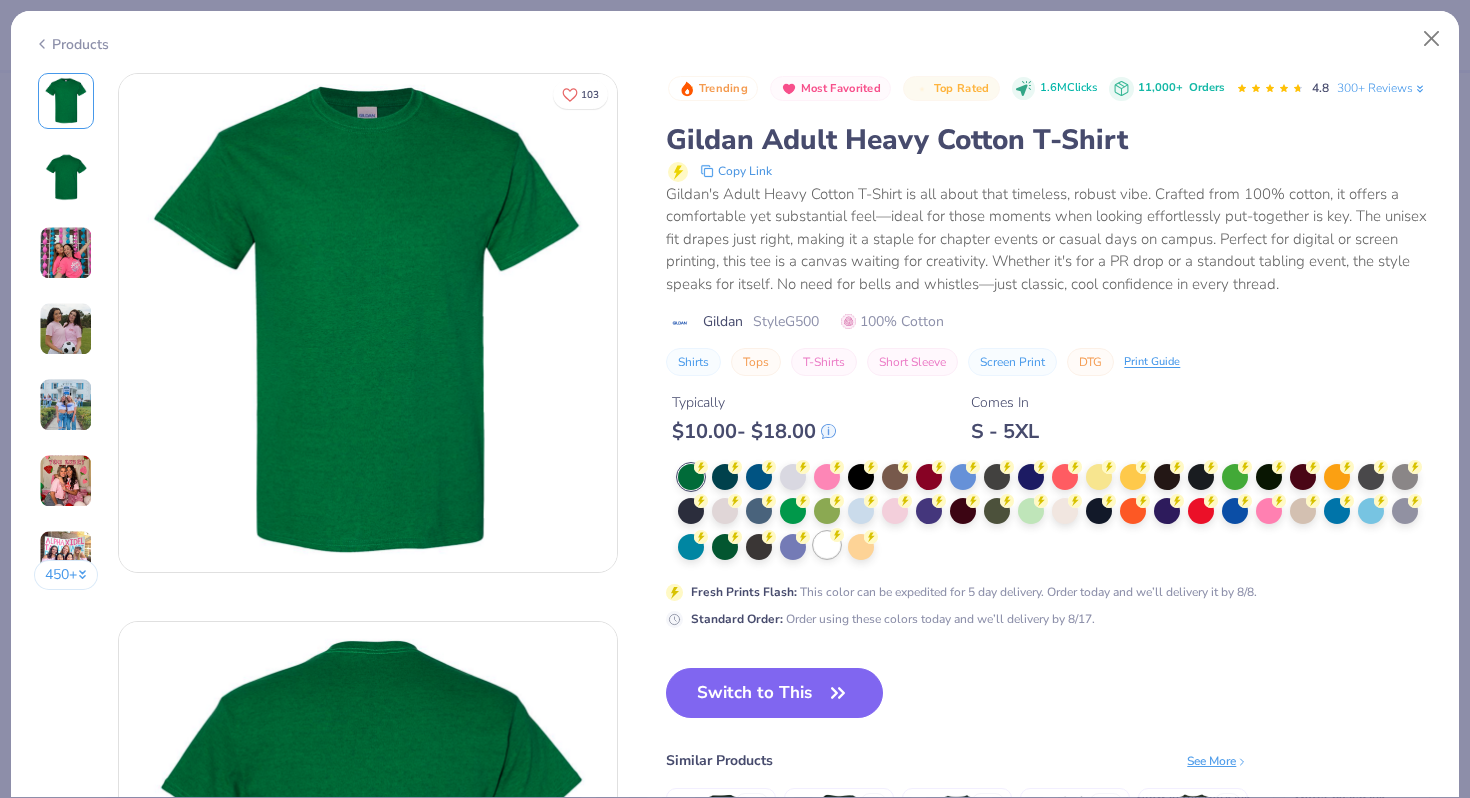 click at bounding box center (827, 545) 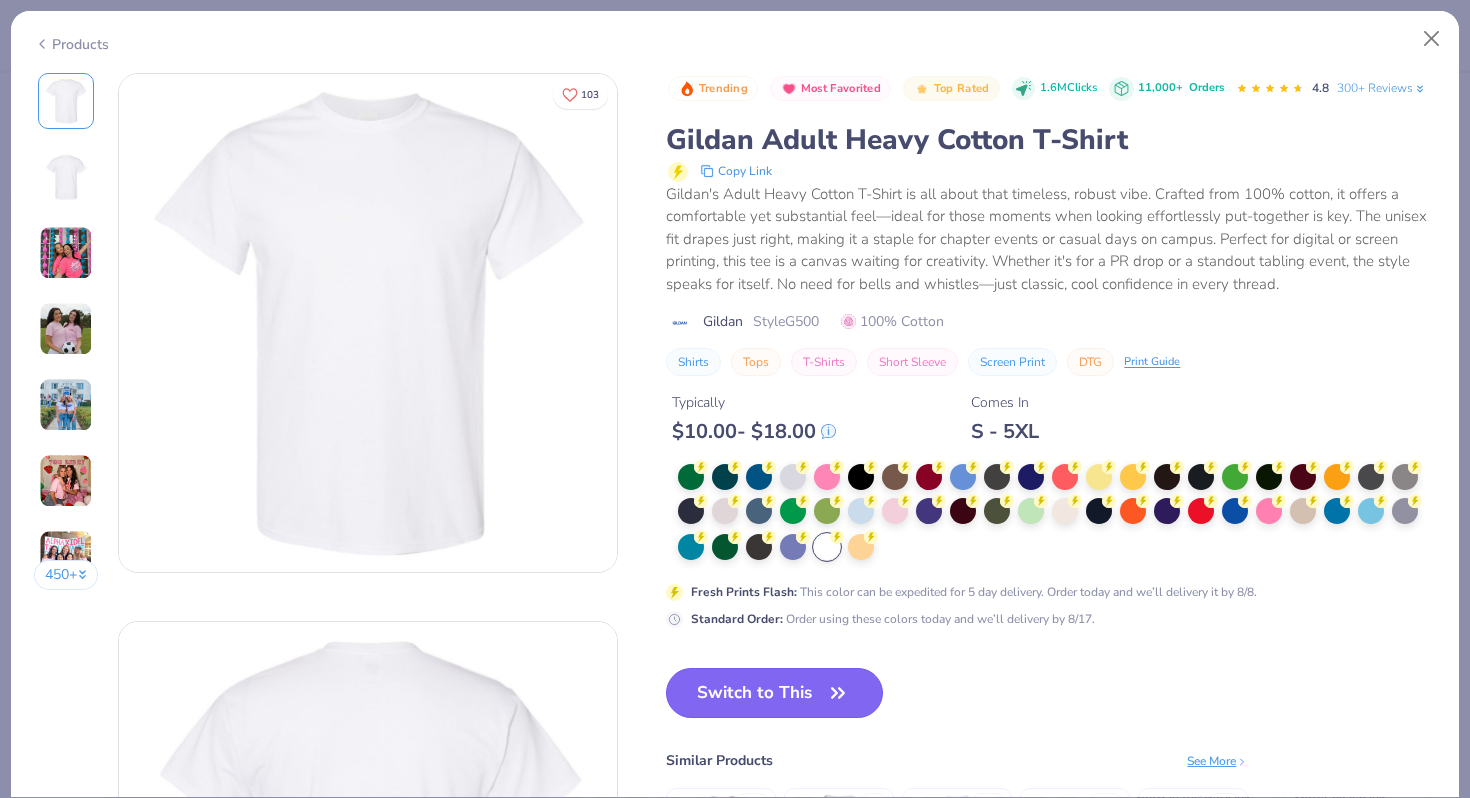 click on "Switch to This" at bounding box center (774, 693) 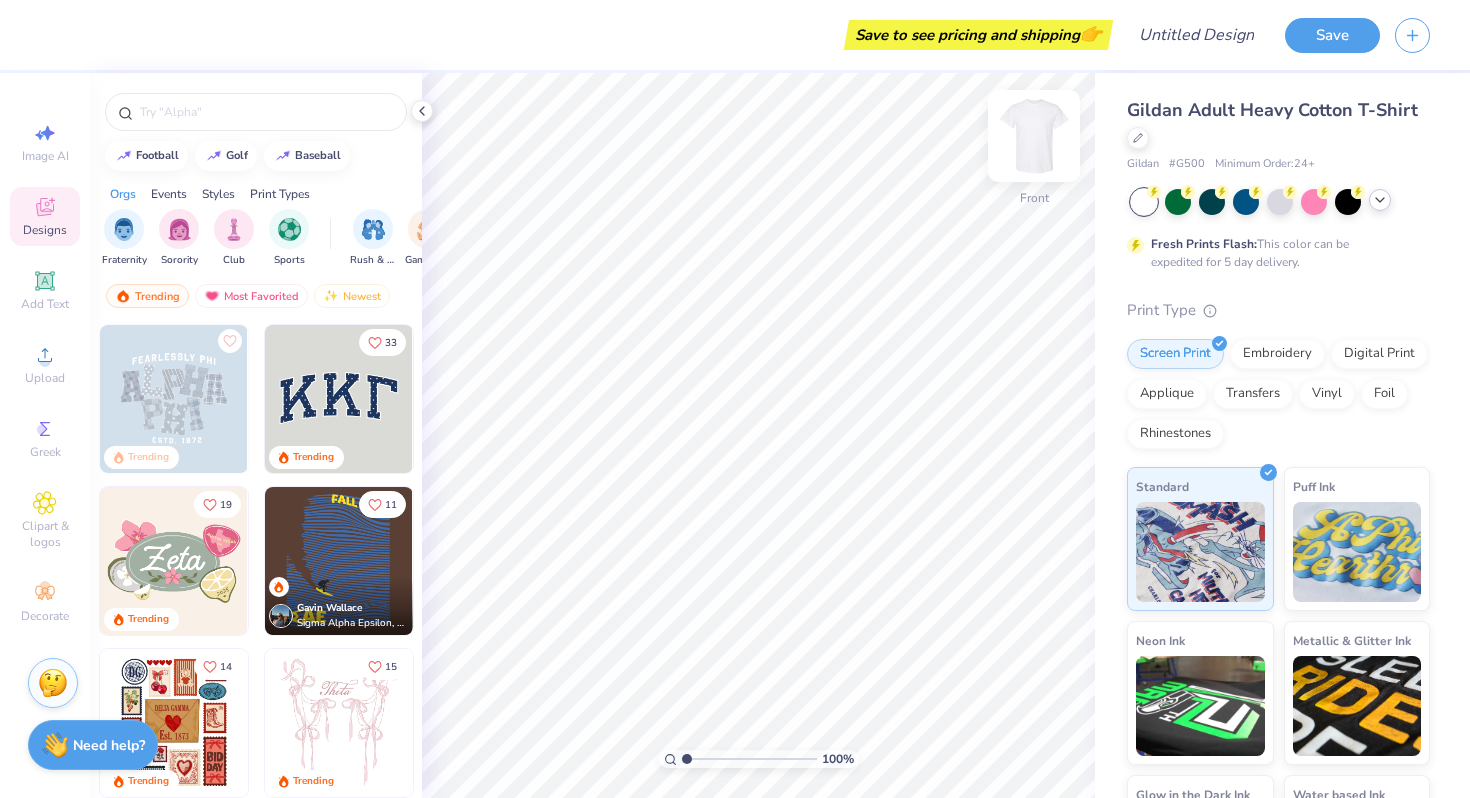 click at bounding box center (1034, 136) 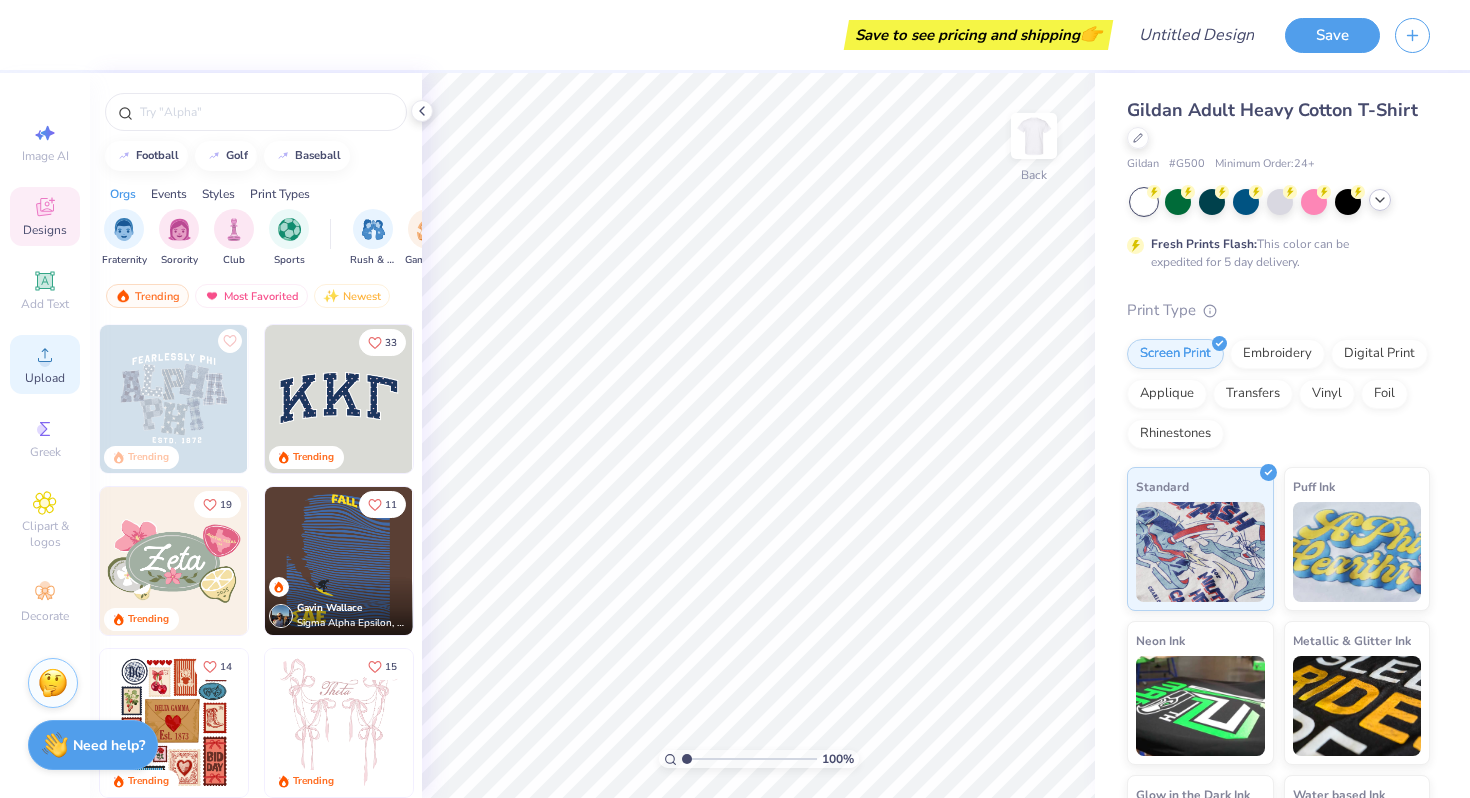 click on "Upload" at bounding box center (45, 378) 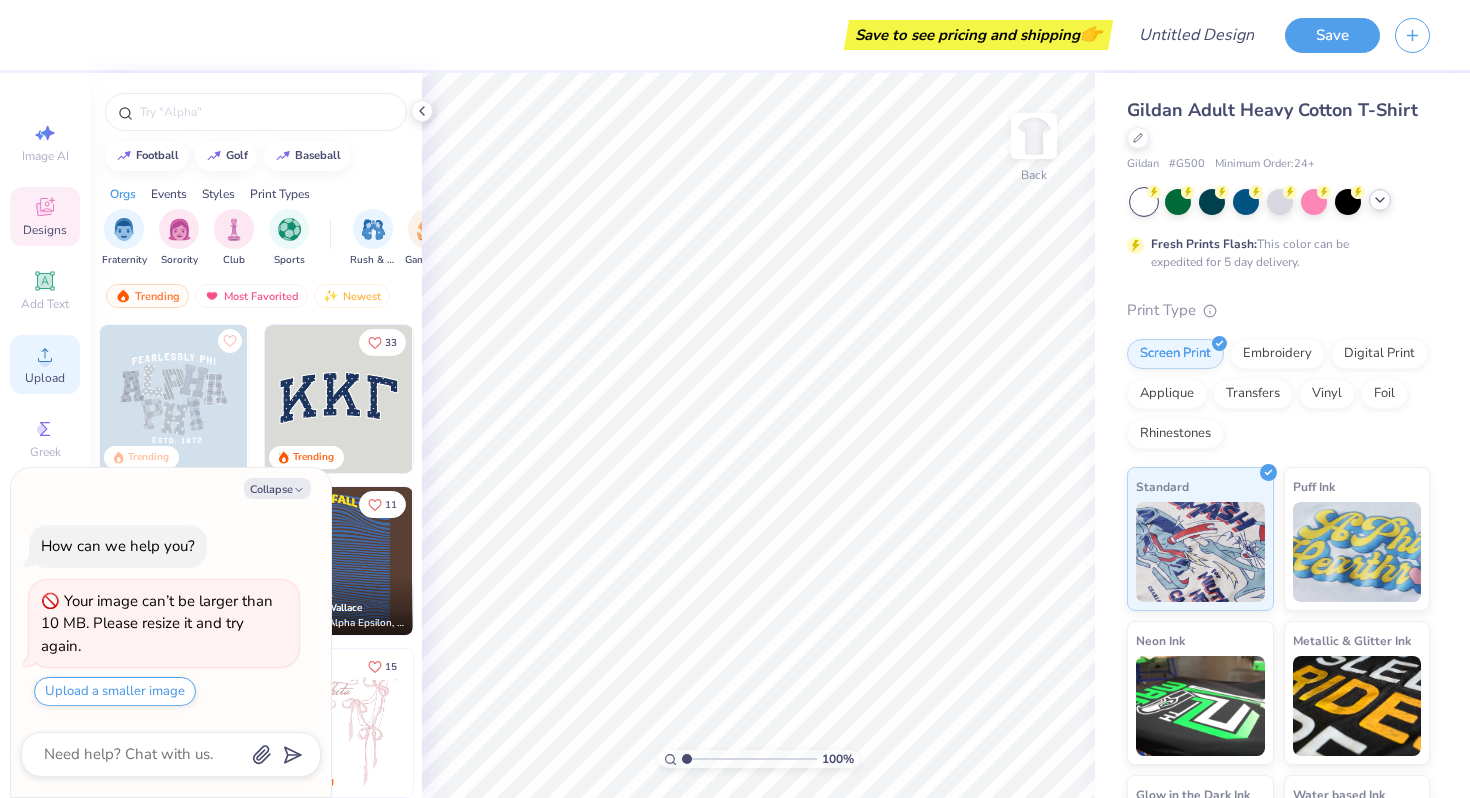 click on "Upload" at bounding box center [45, 378] 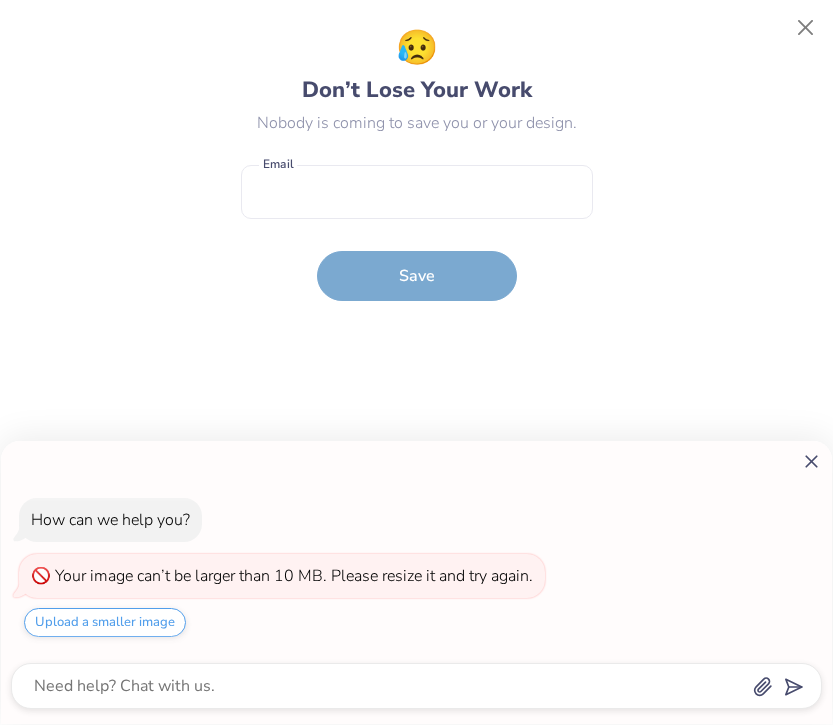click on "How can we help you? Your image can’t be larger than 10 MB. Please resize it and try again. Upload a smaller image" at bounding box center (416, 362) 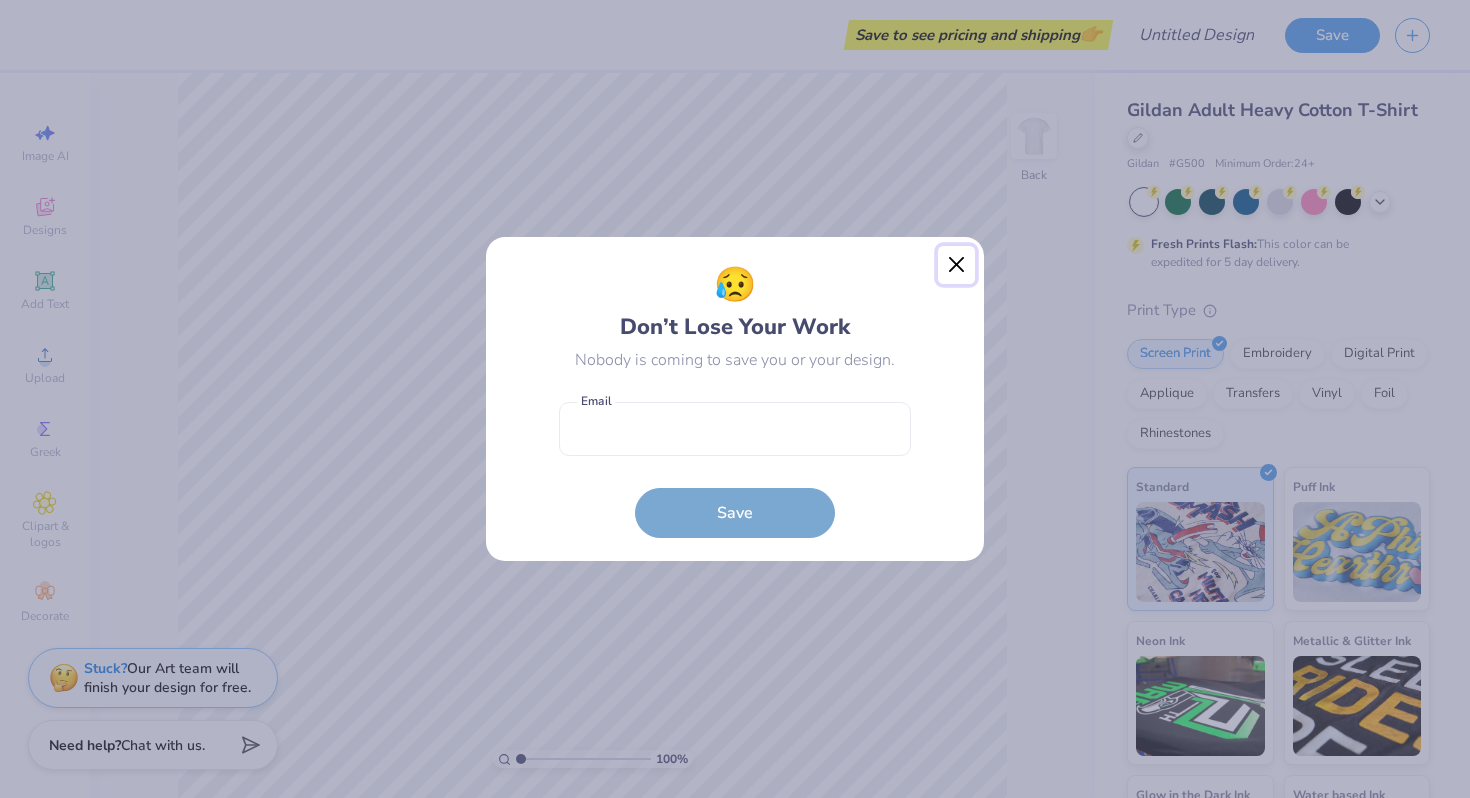 click at bounding box center (957, 265) 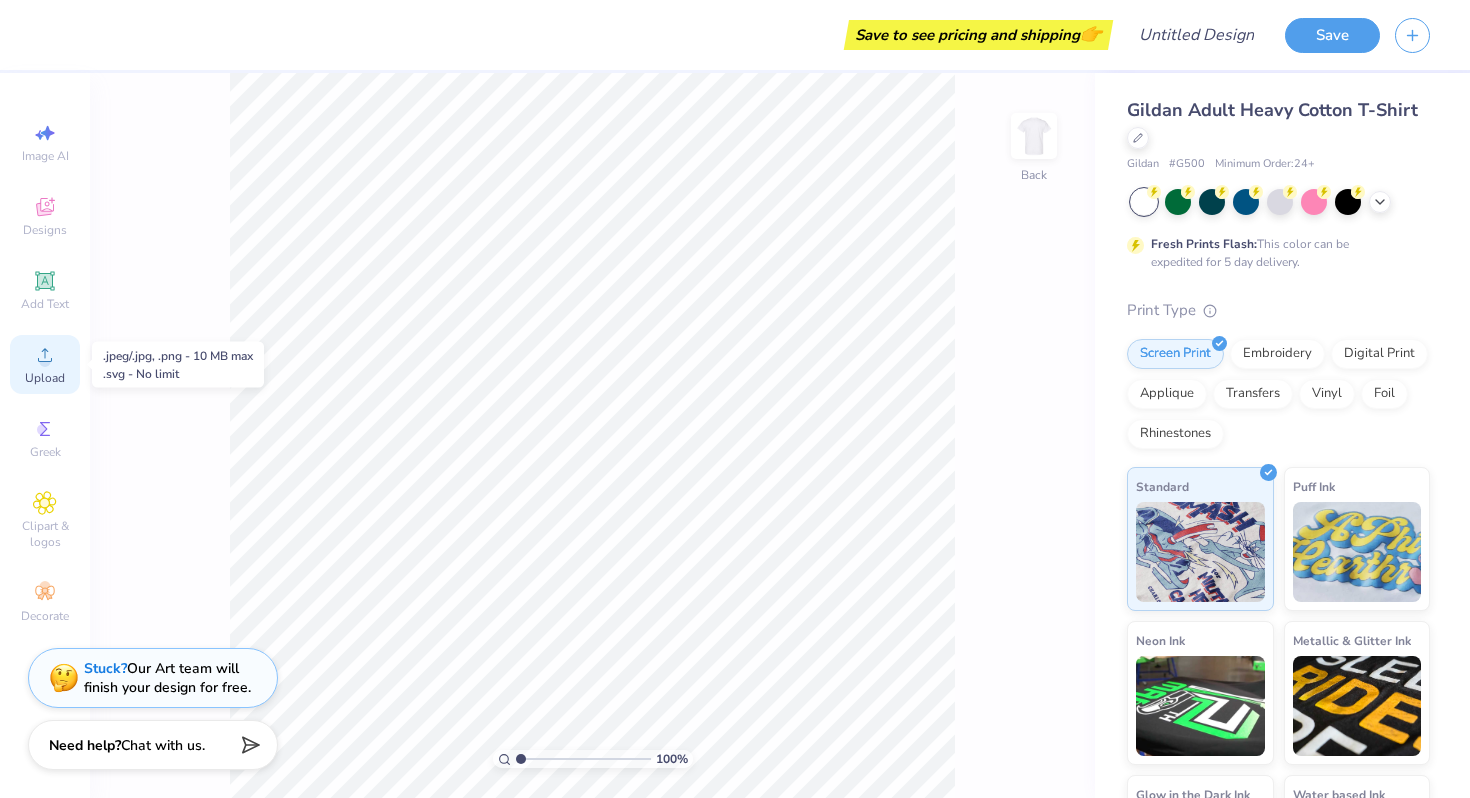 click 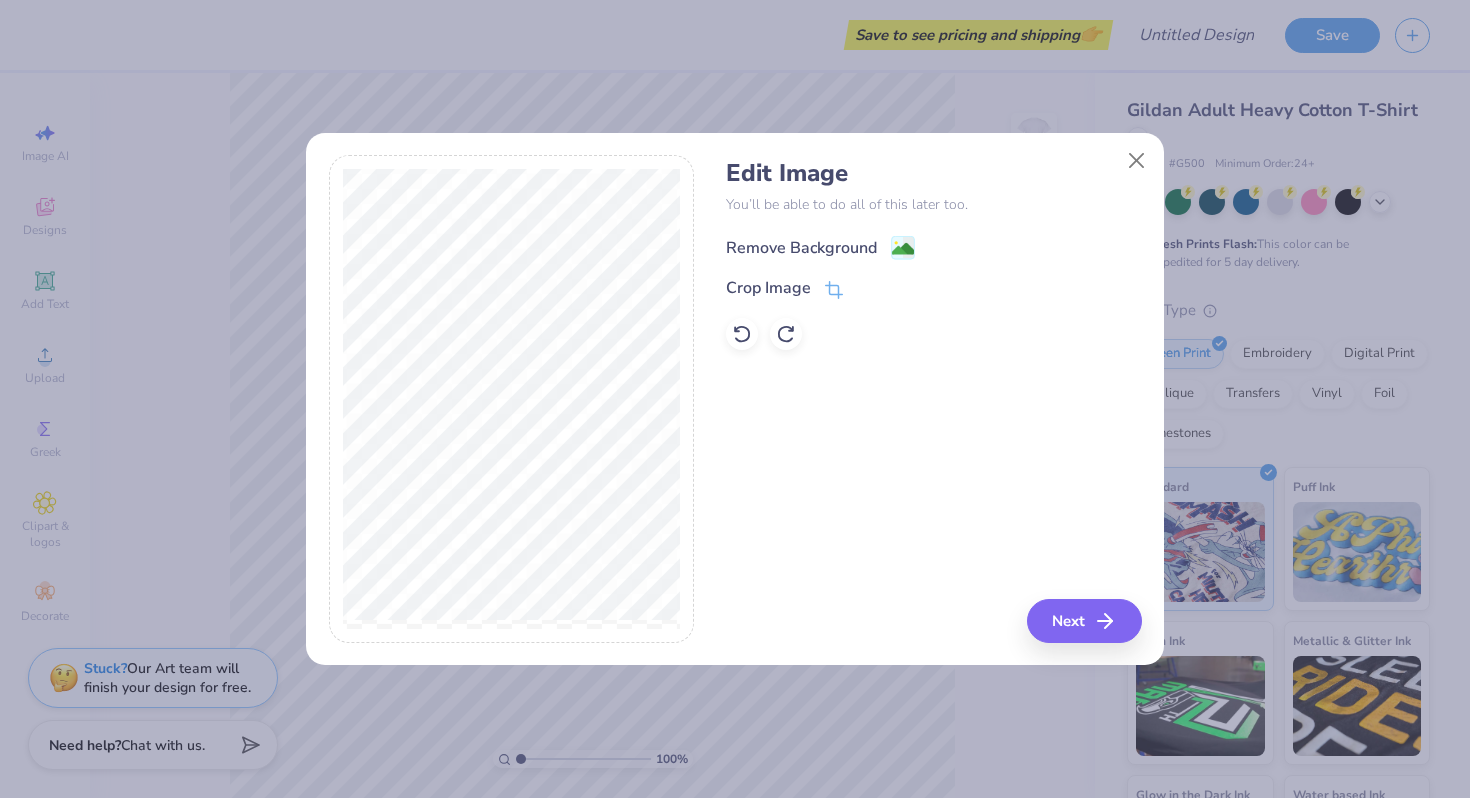 click on "Remove Background" at bounding box center [933, 245] 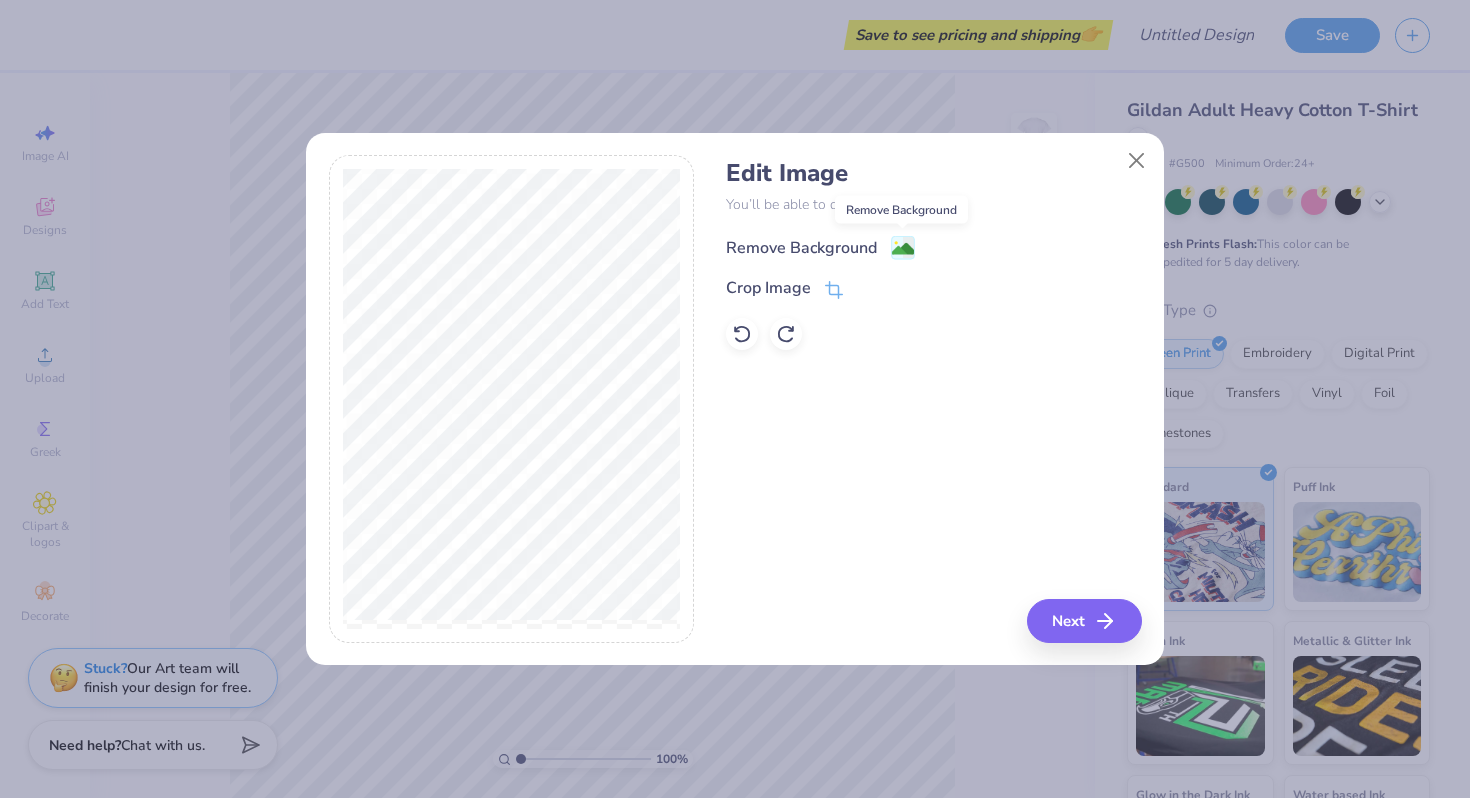 click 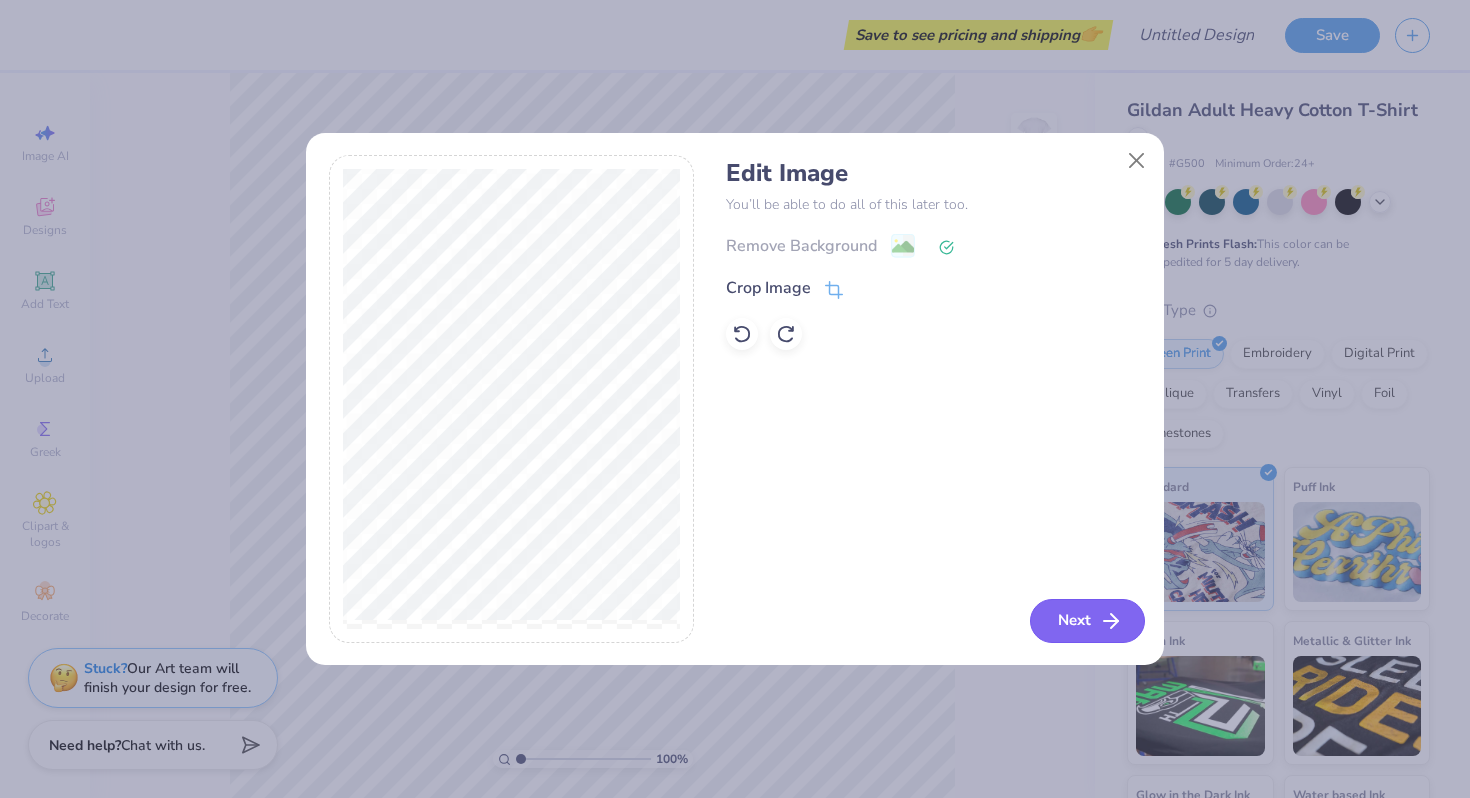 click on "Next" at bounding box center [1087, 621] 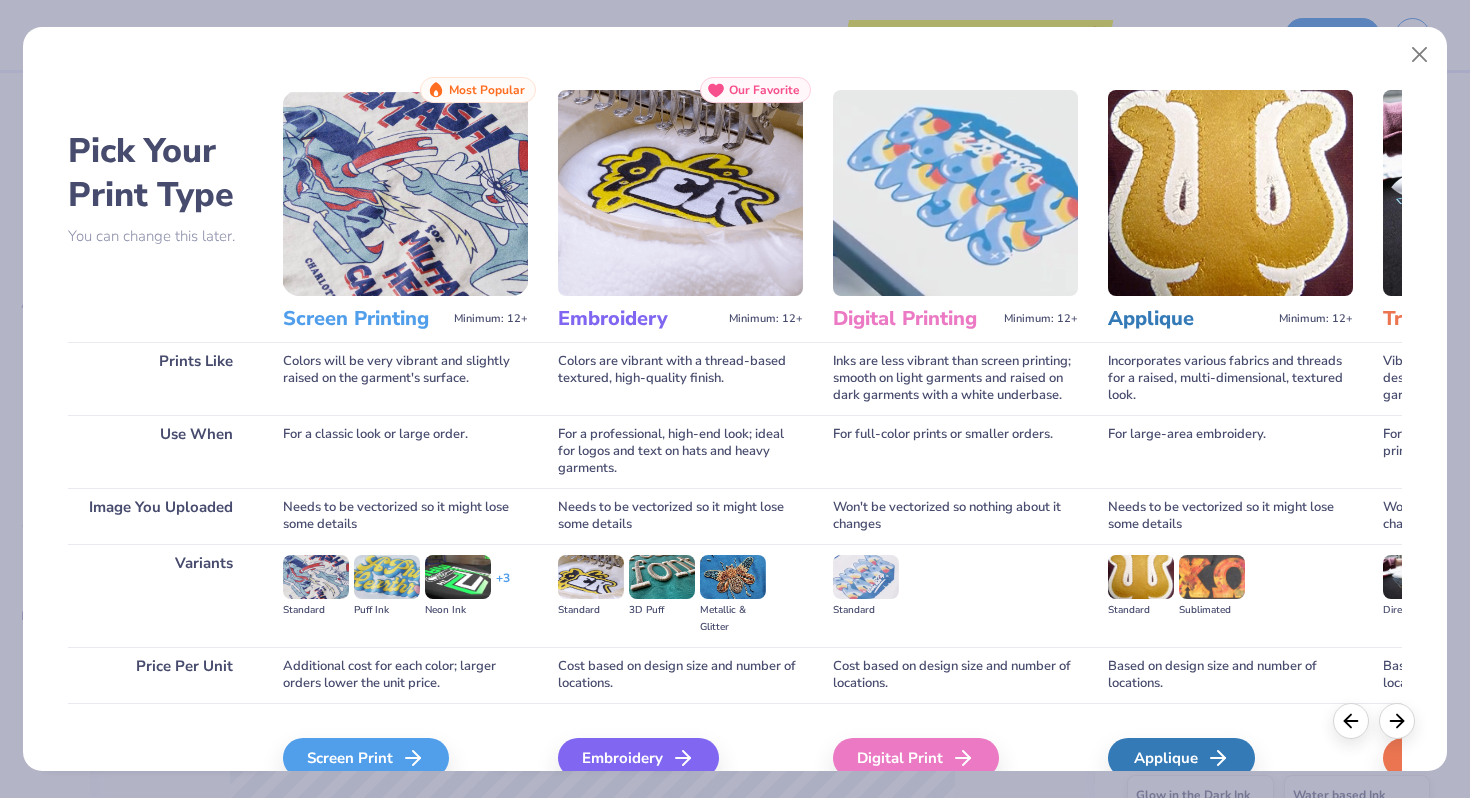 click at bounding box center [405, 193] 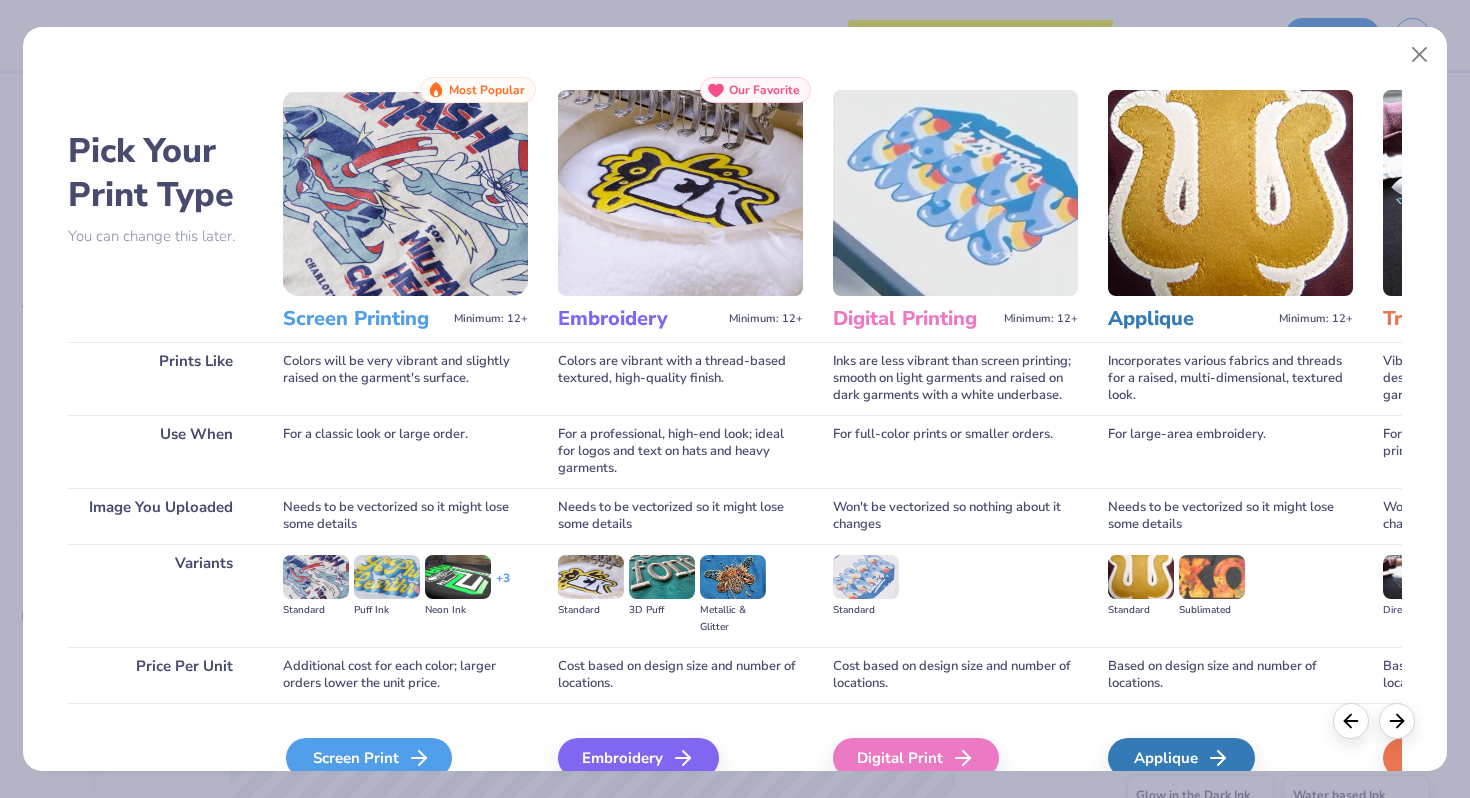 click on "Screen Print" at bounding box center [369, 758] 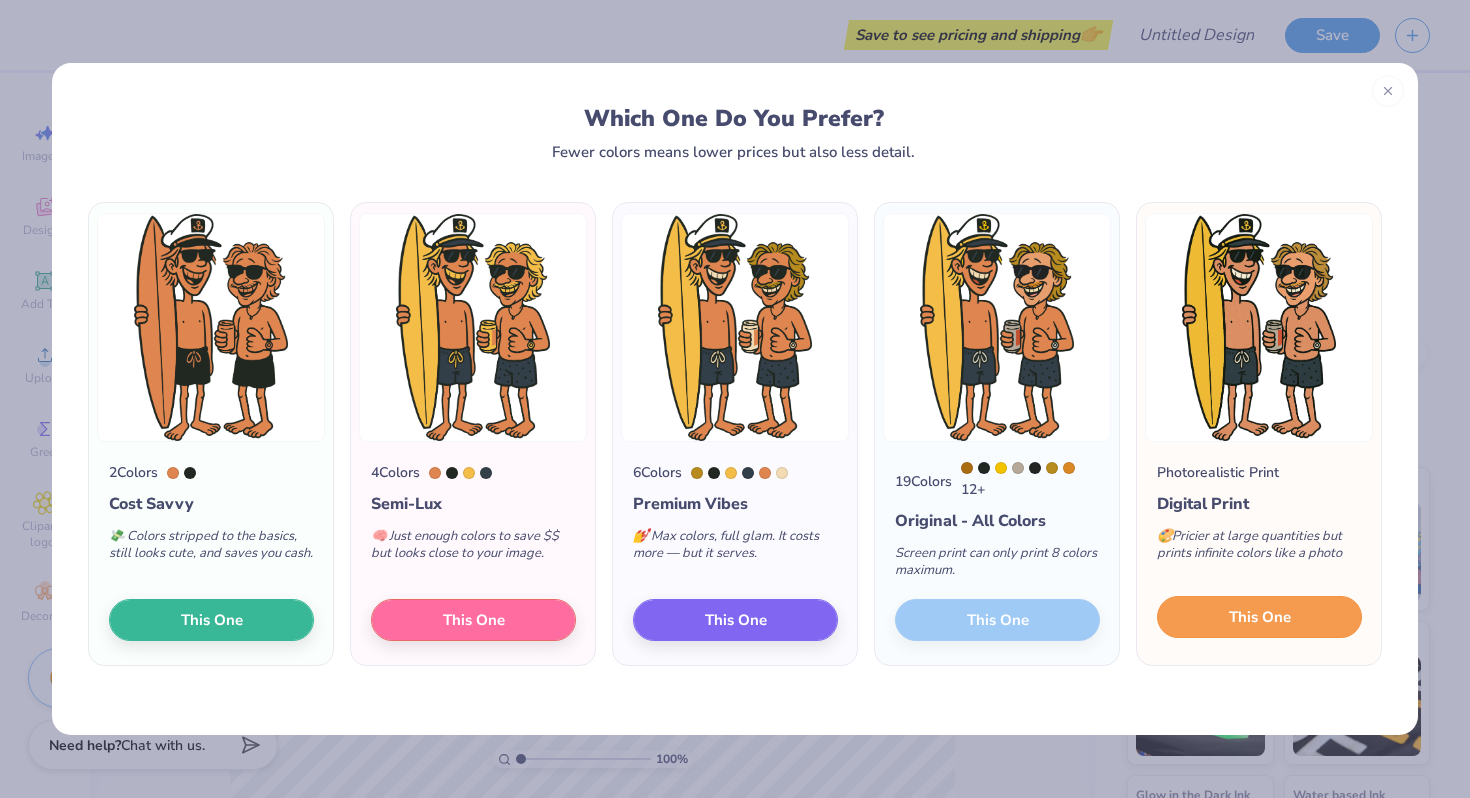 click on "This One" at bounding box center (1259, 617) 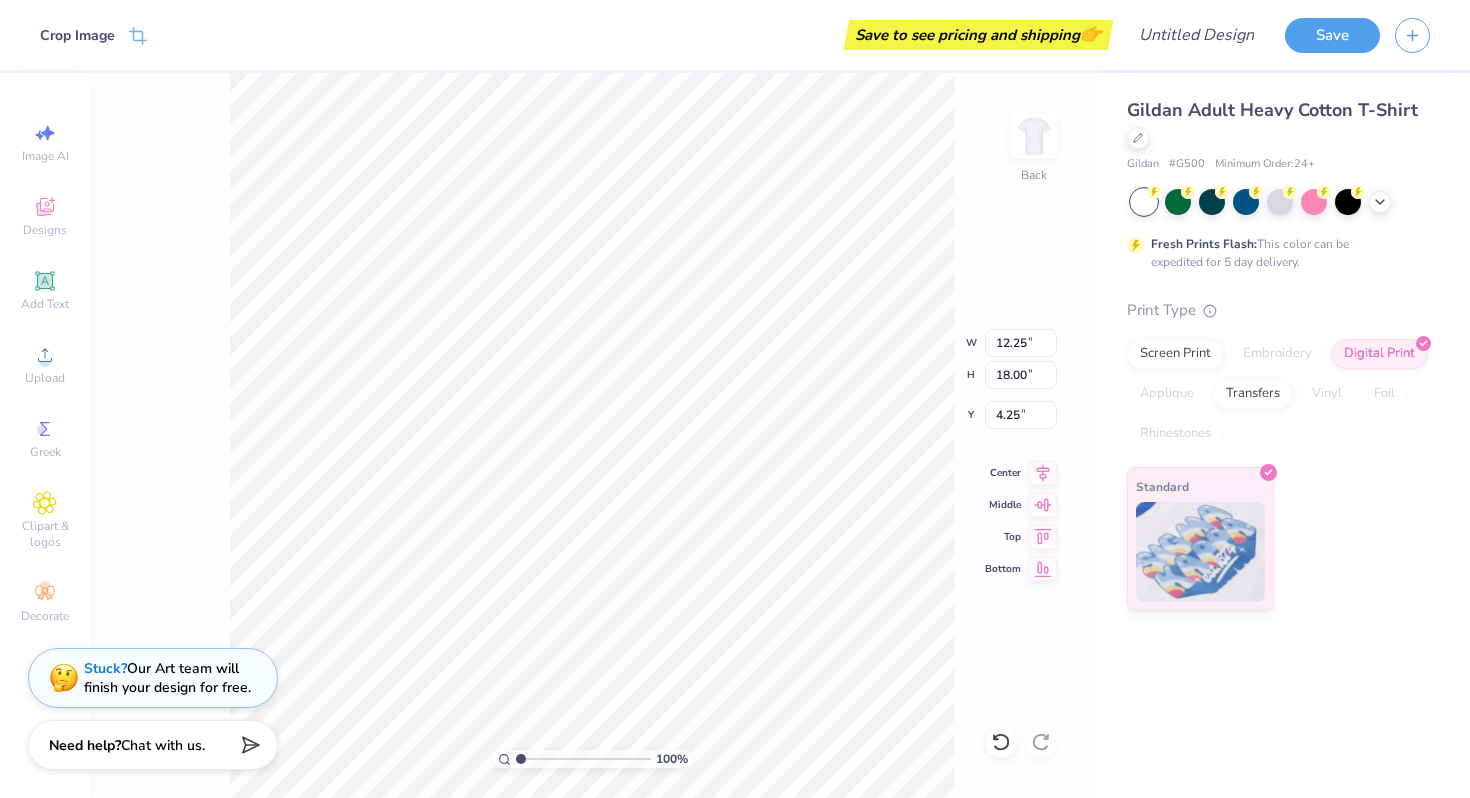 type on "1.92" 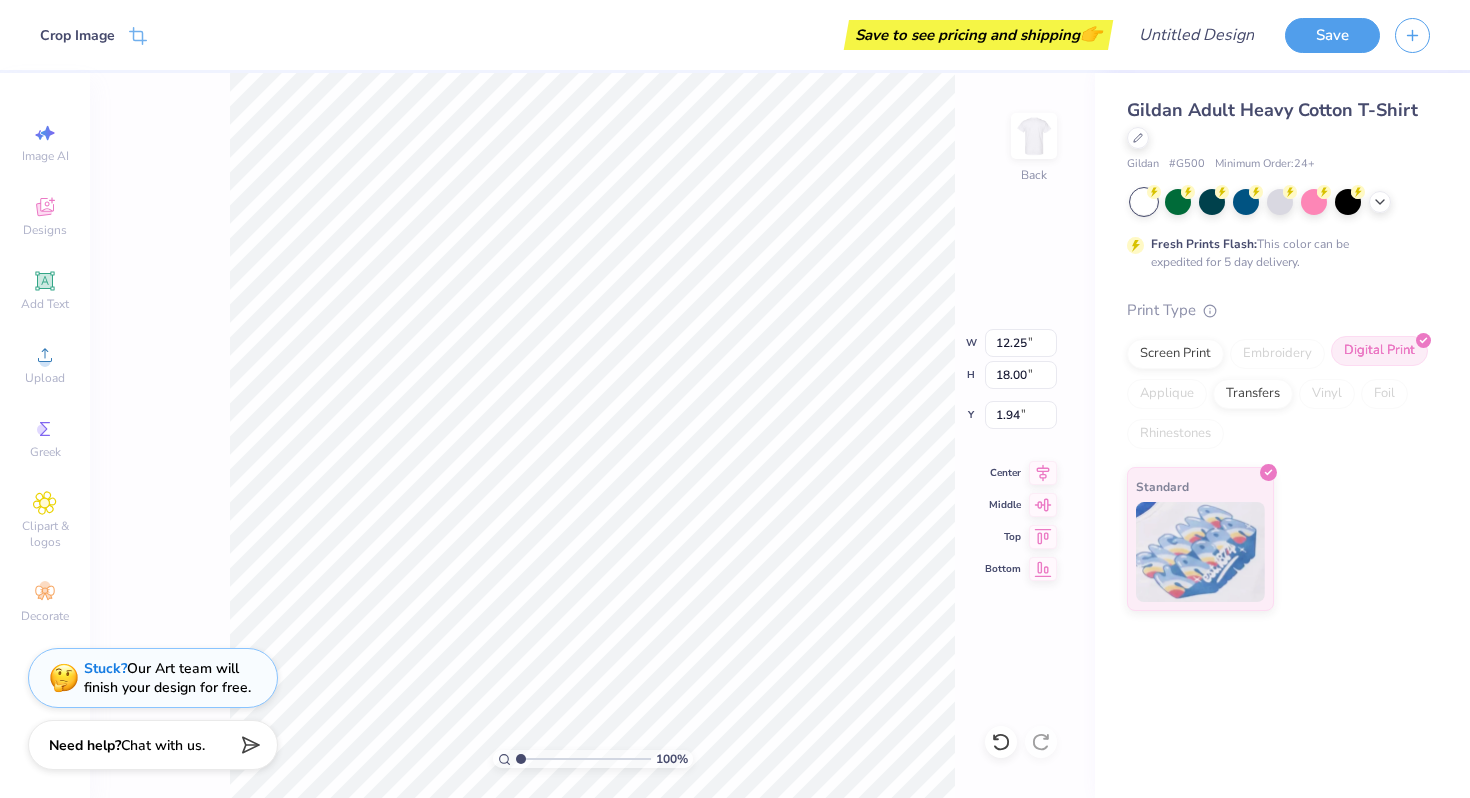 click on "Digital Print" at bounding box center [1379, 351] 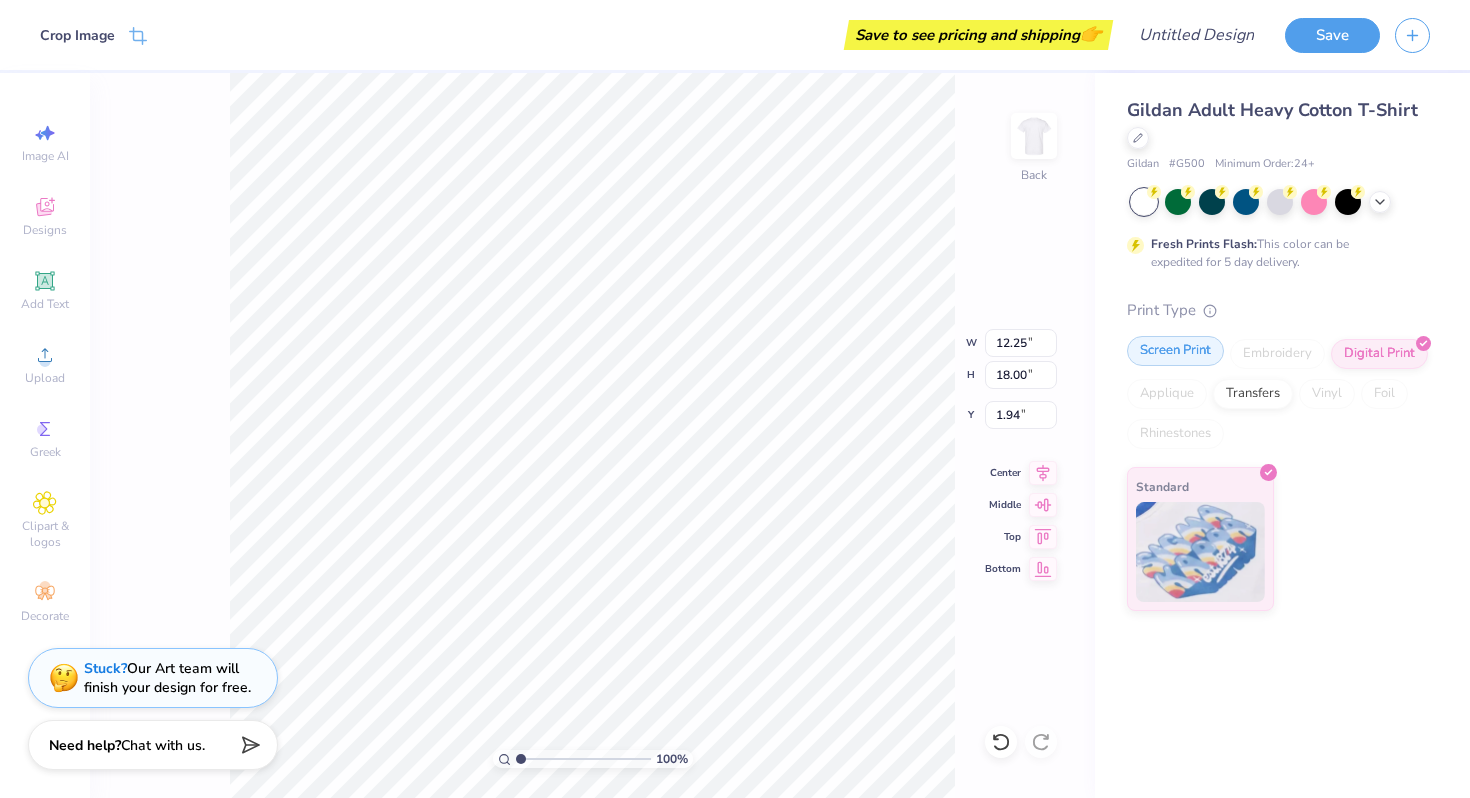 click on "Screen Print" at bounding box center (1175, 351) 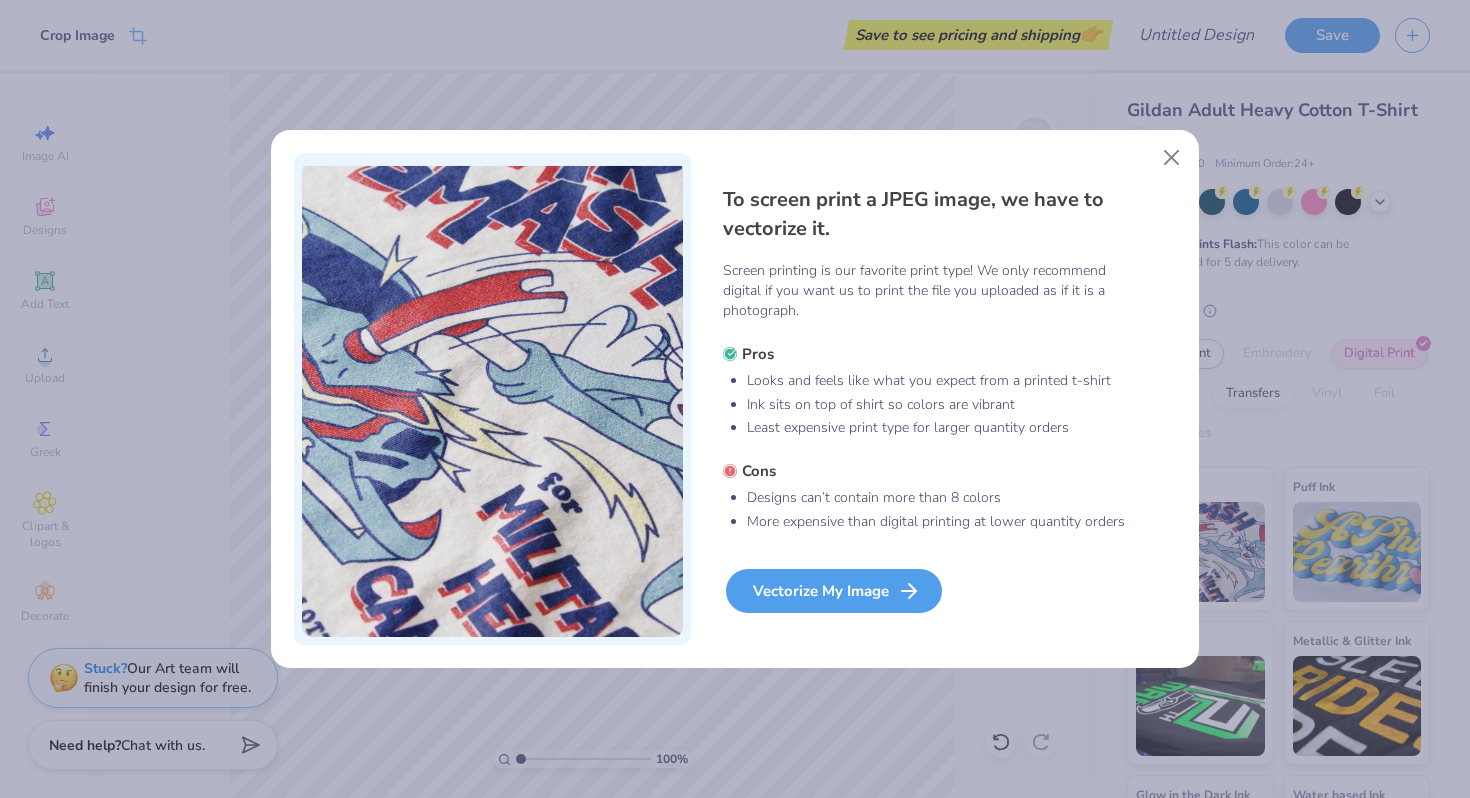 click on "Vectorize My Image" at bounding box center [834, 591] 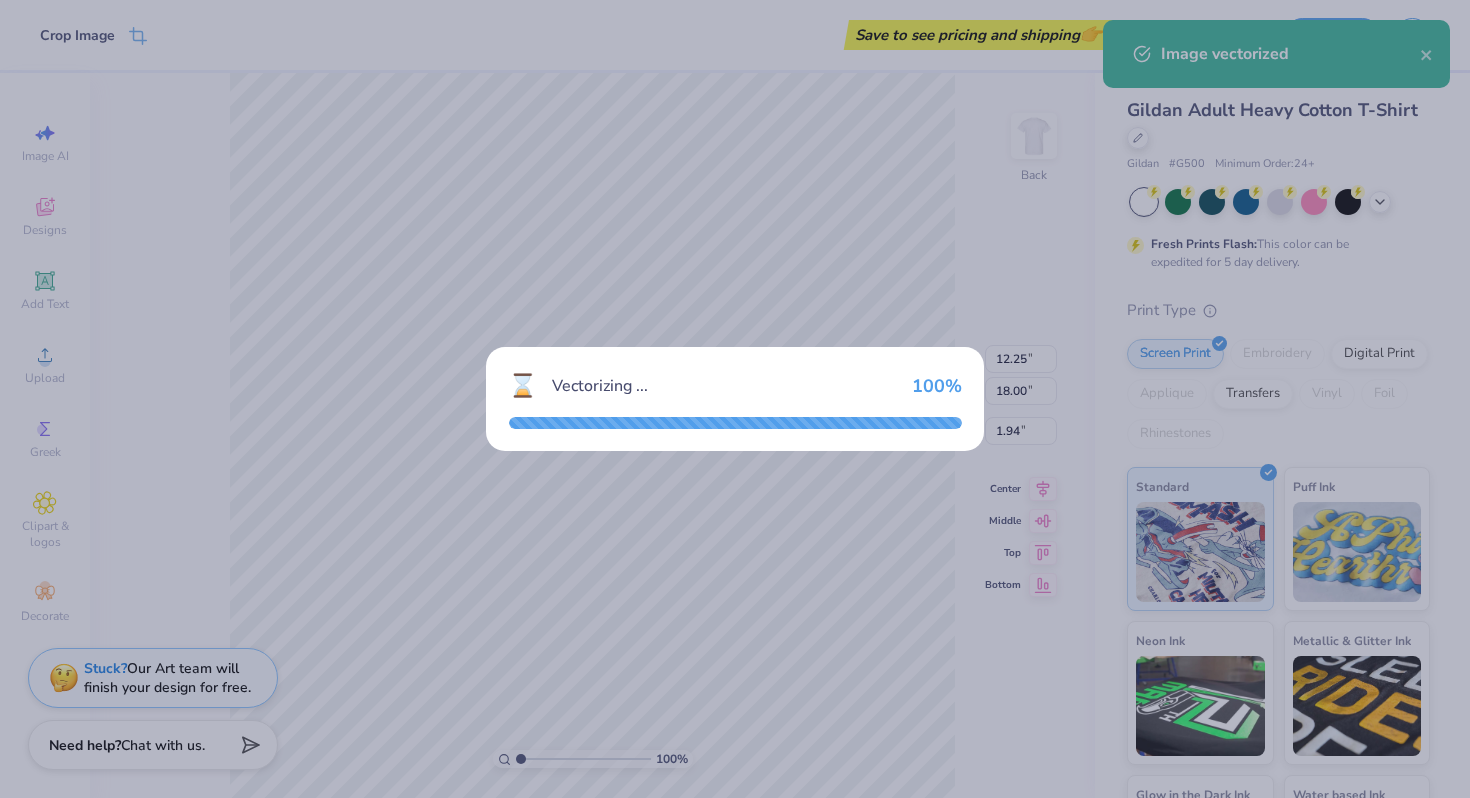type on "x" 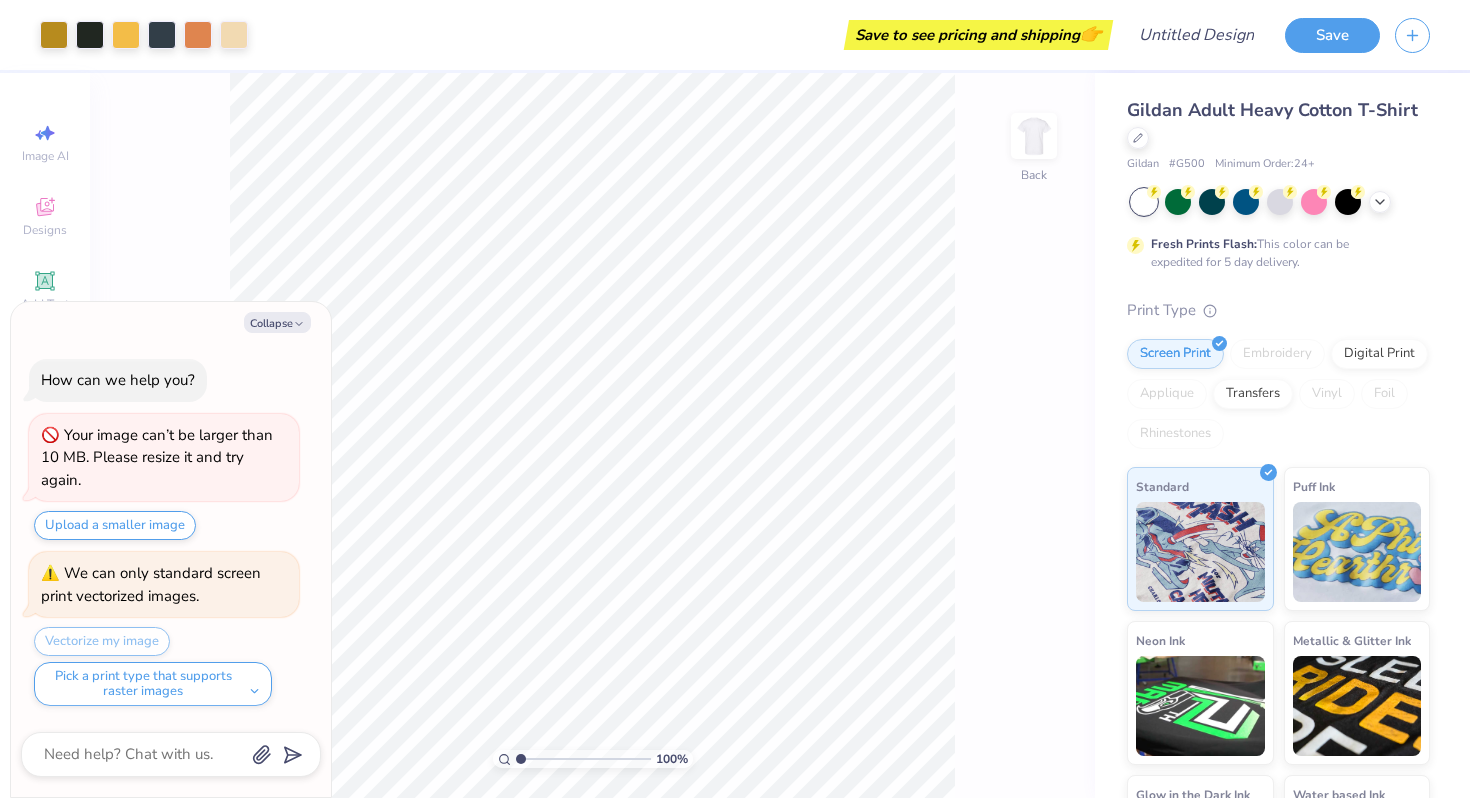 scroll, scrollTop: 0, scrollLeft: 0, axis: both 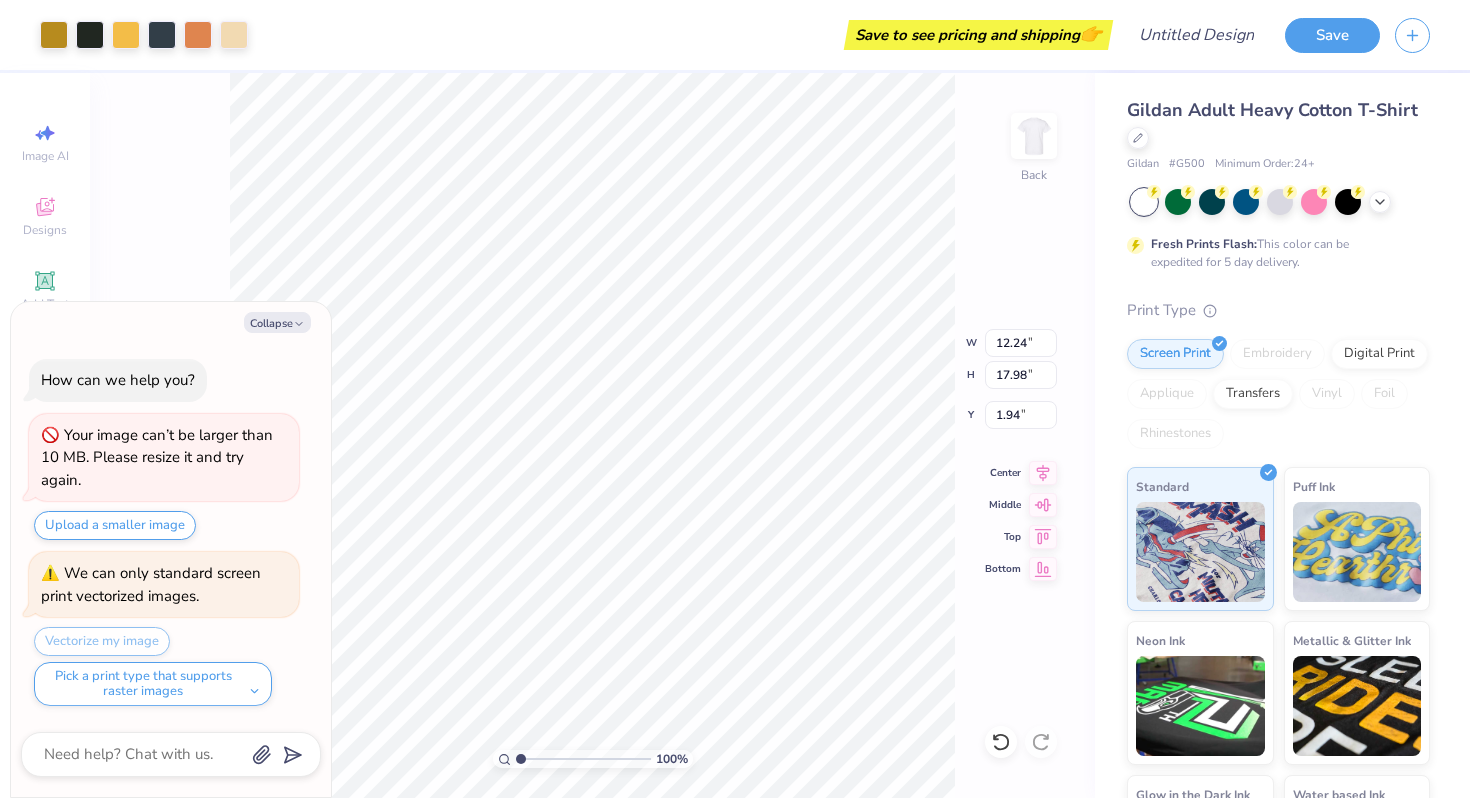 type on "x" 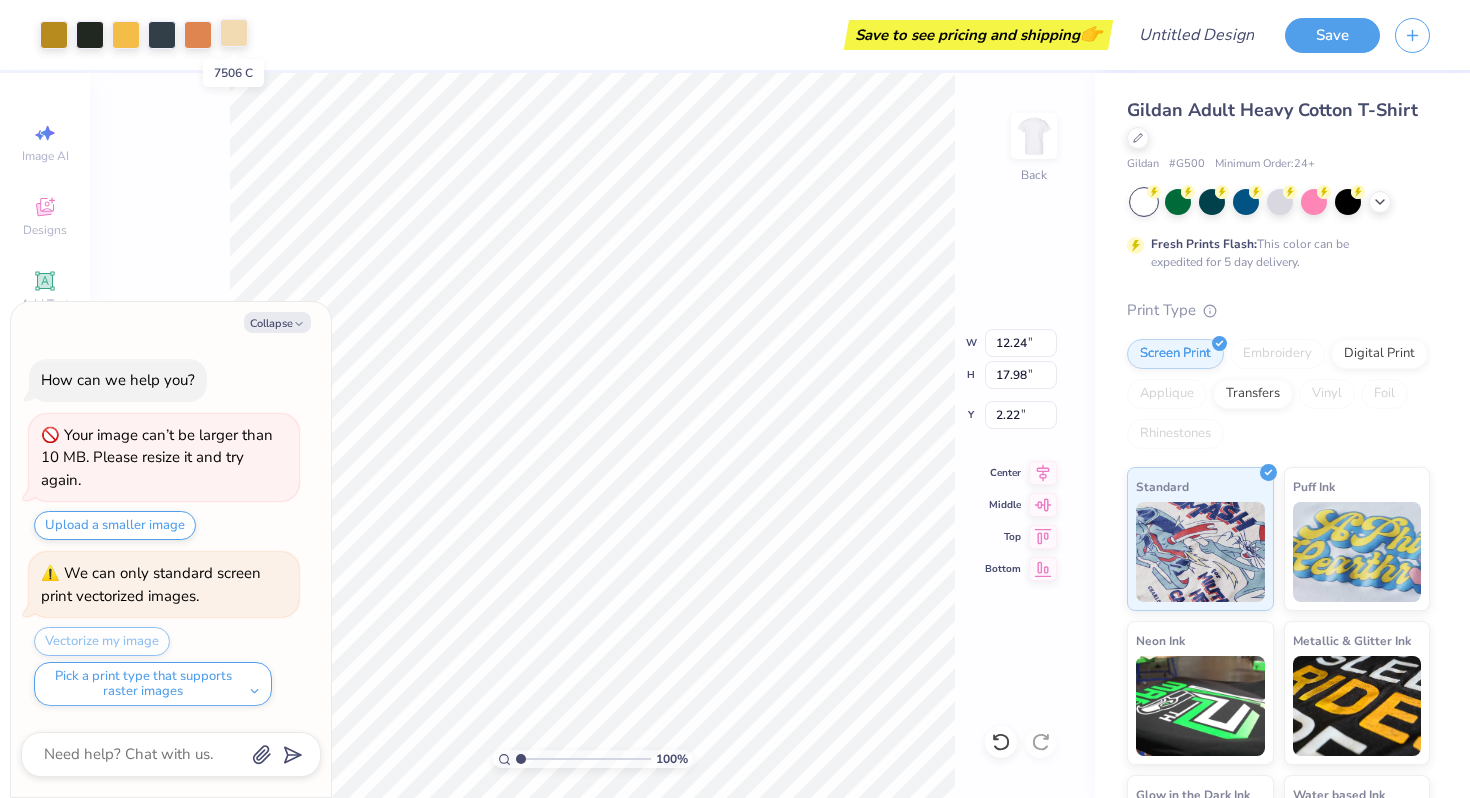 click at bounding box center [234, 33] 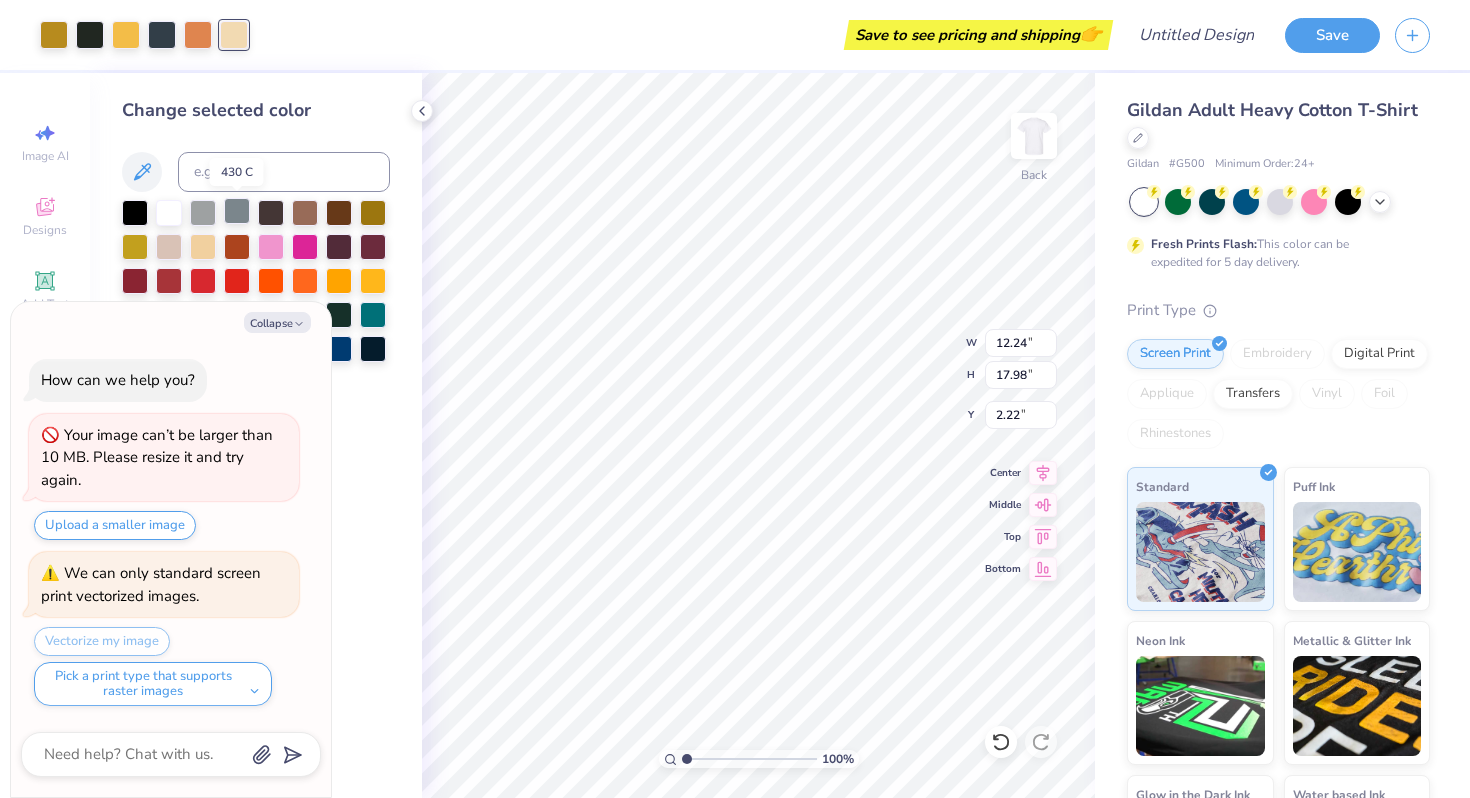 click at bounding box center [237, 211] 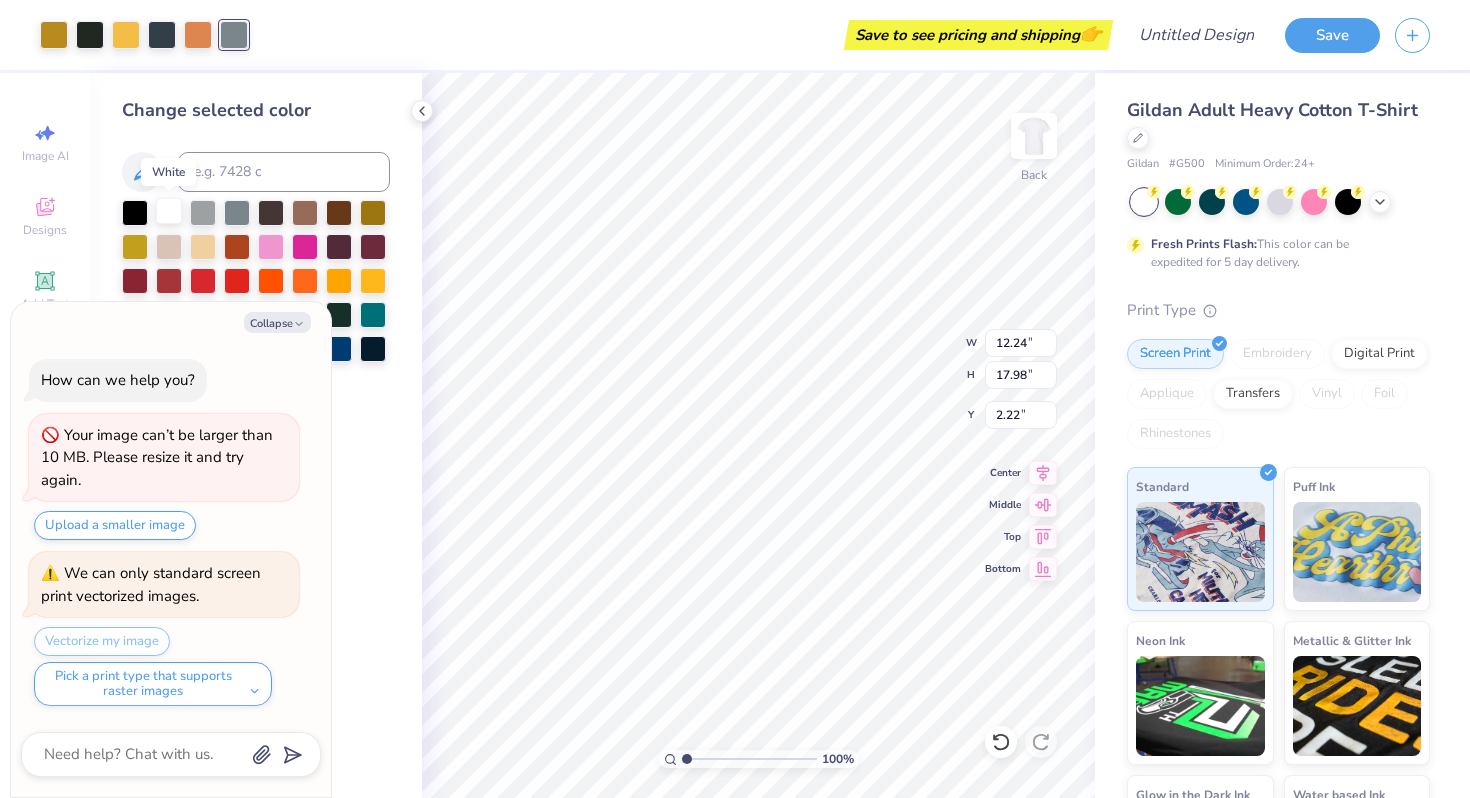 click at bounding box center (169, 211) 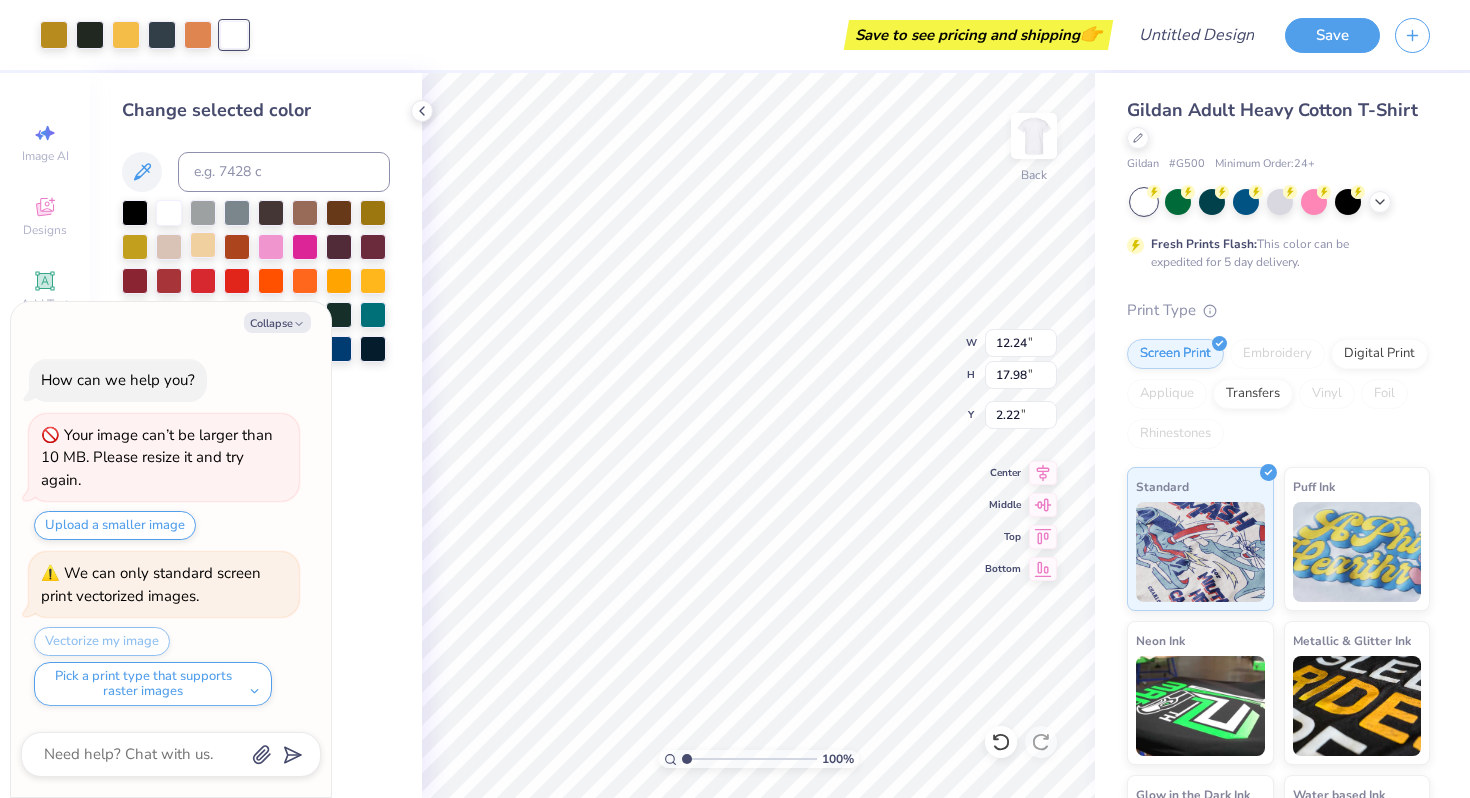 click at bounding box center [203, 245] 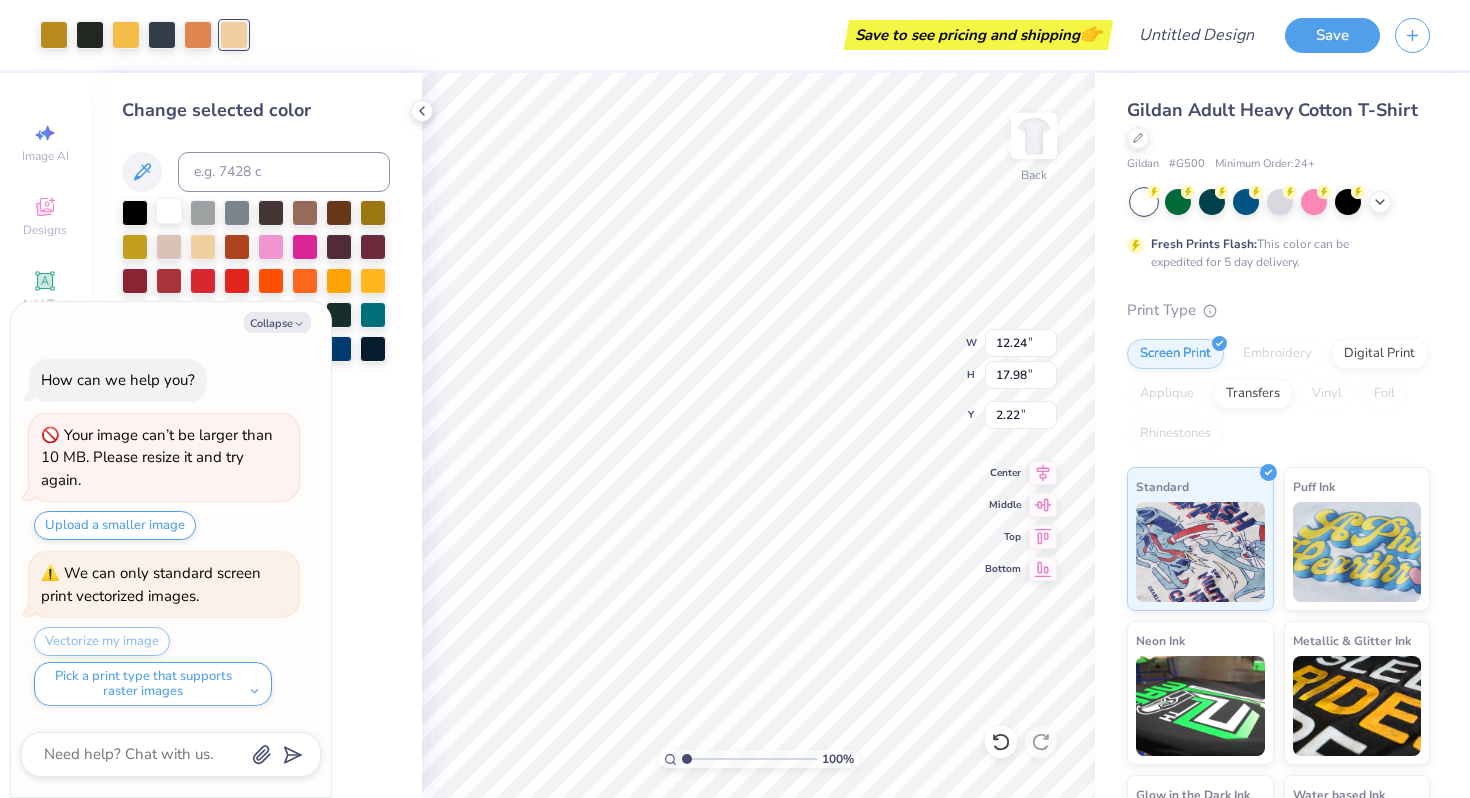 click at bounding box center (169, 211) 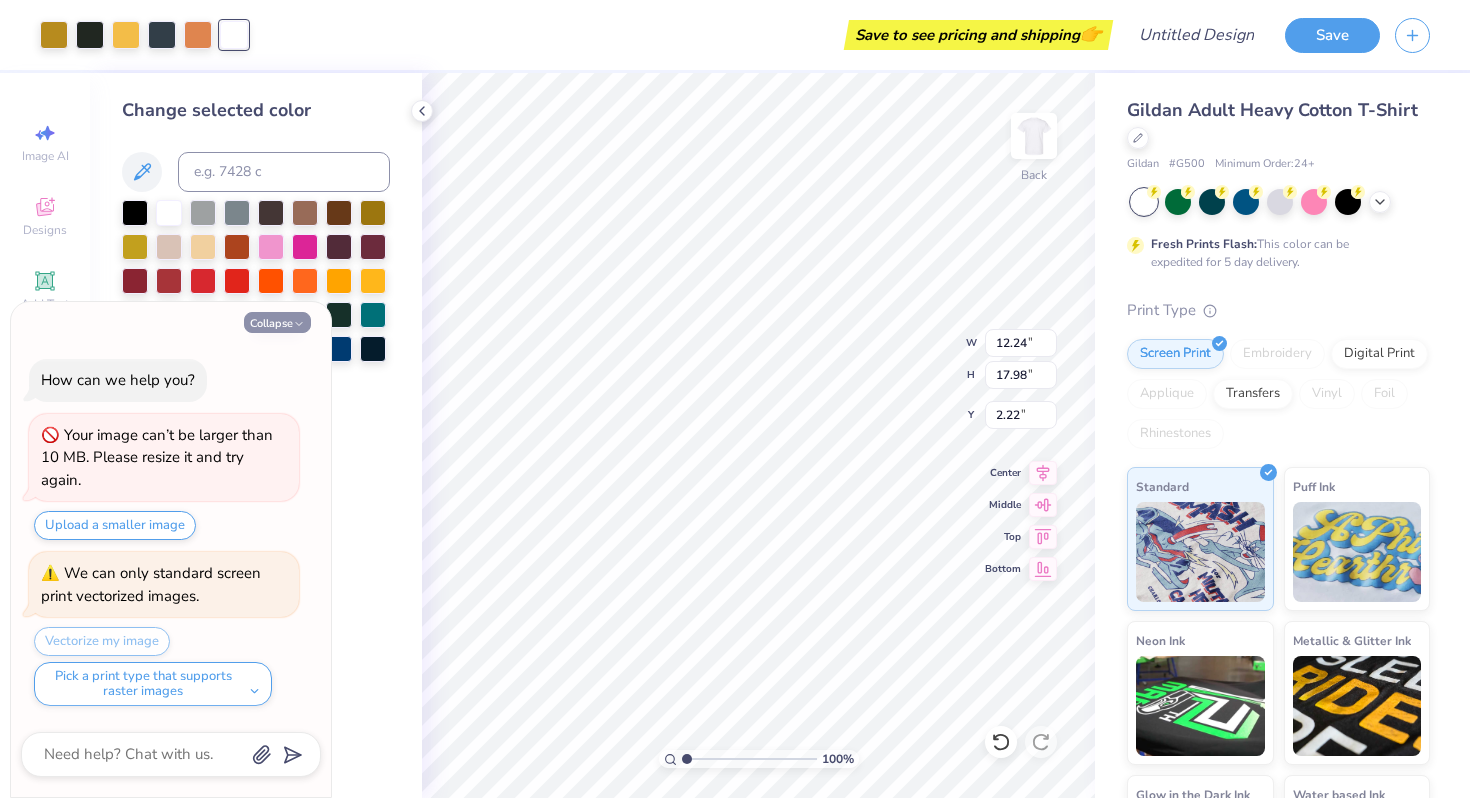 click on "Collapse" at bounding box center (277, 322) 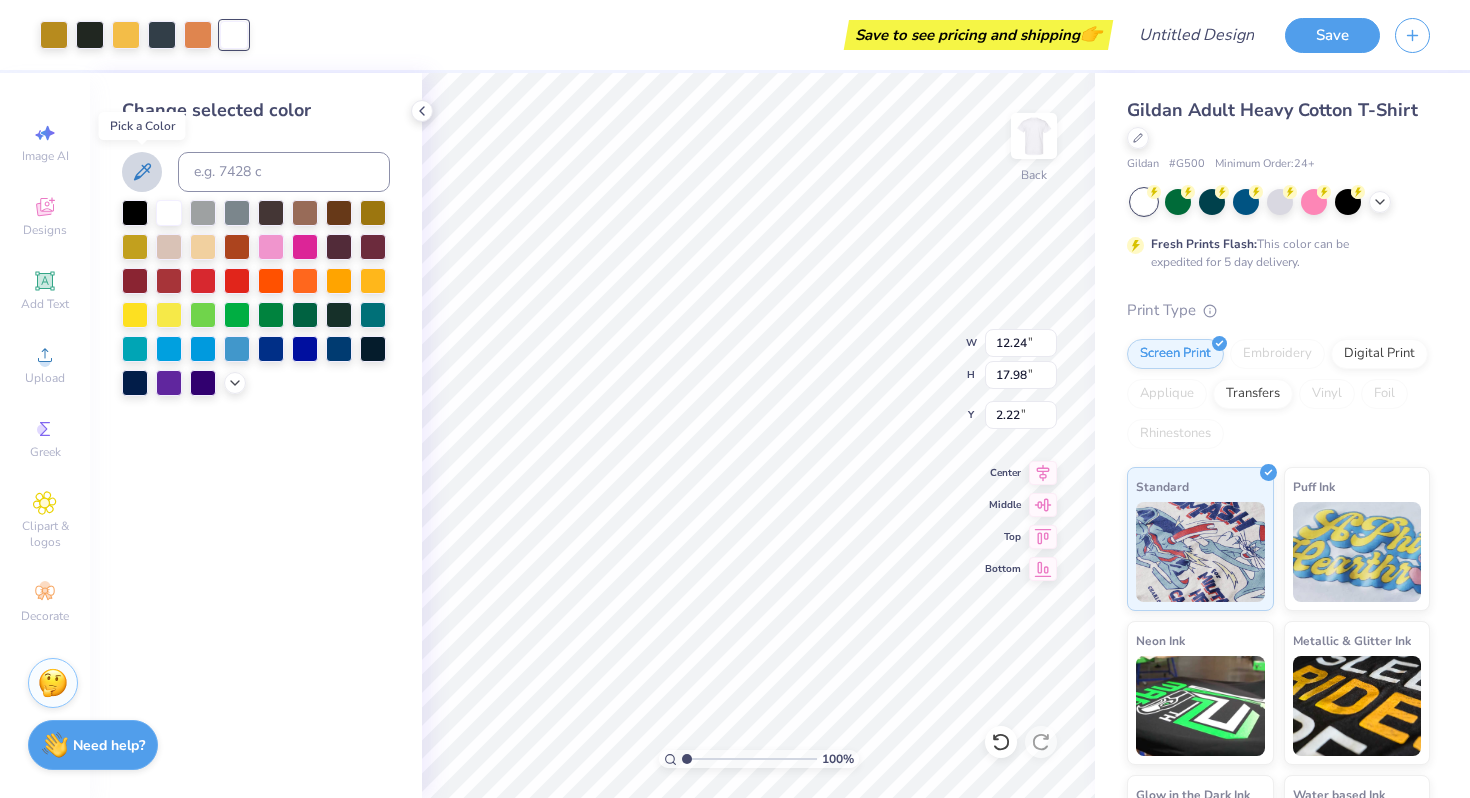 click 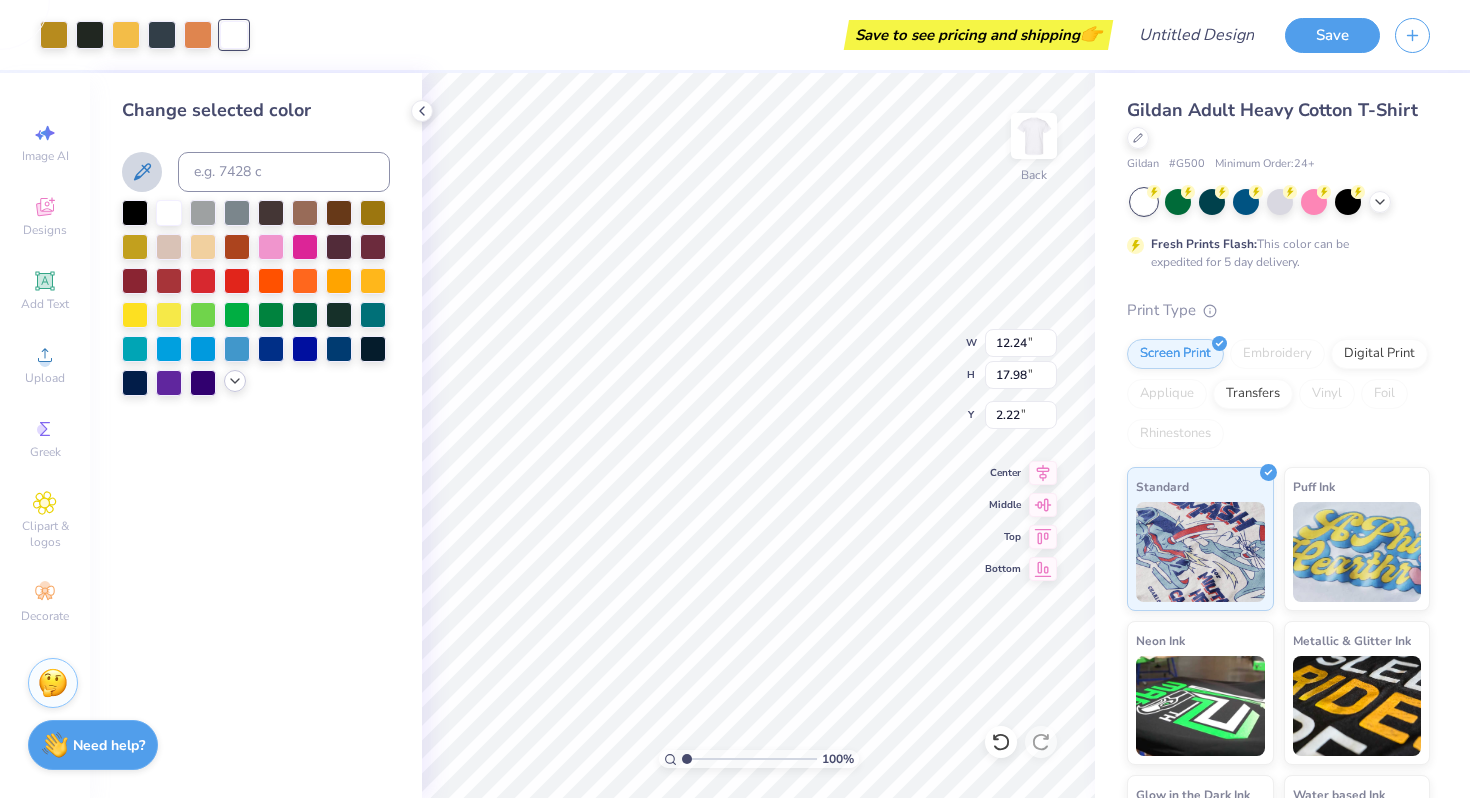 click 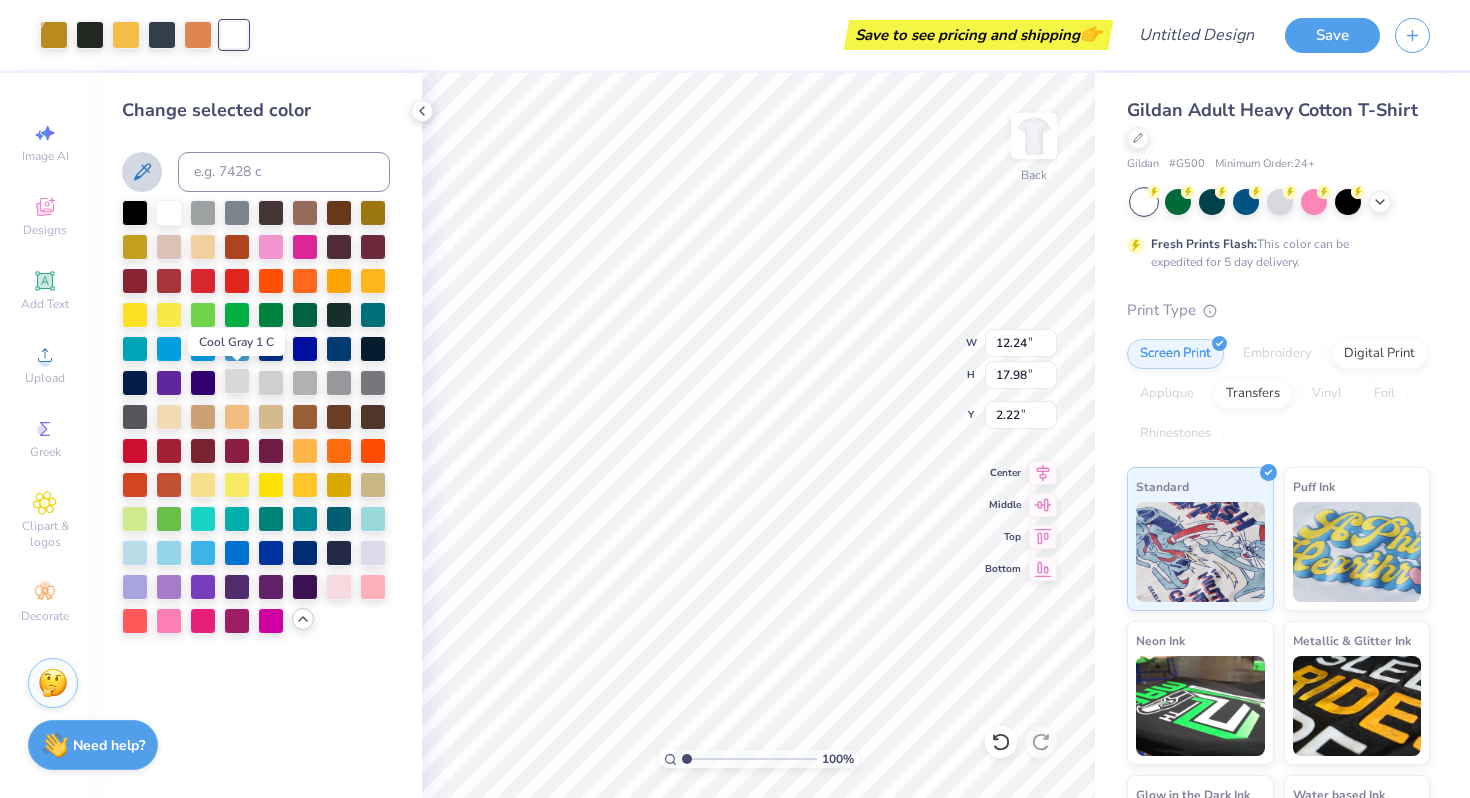 click at bounding box center (237, 381) 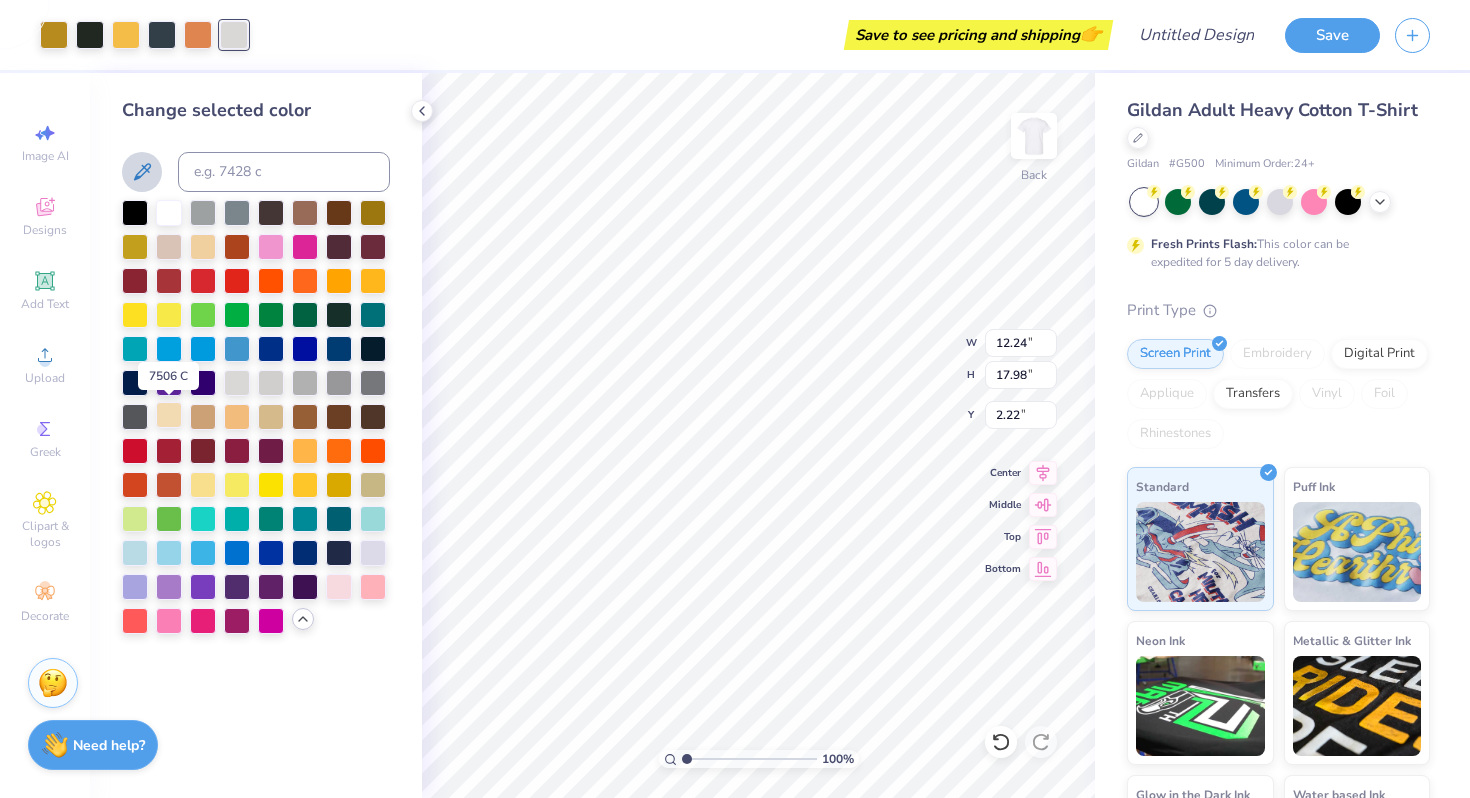 click at bounding box center [169, 415] 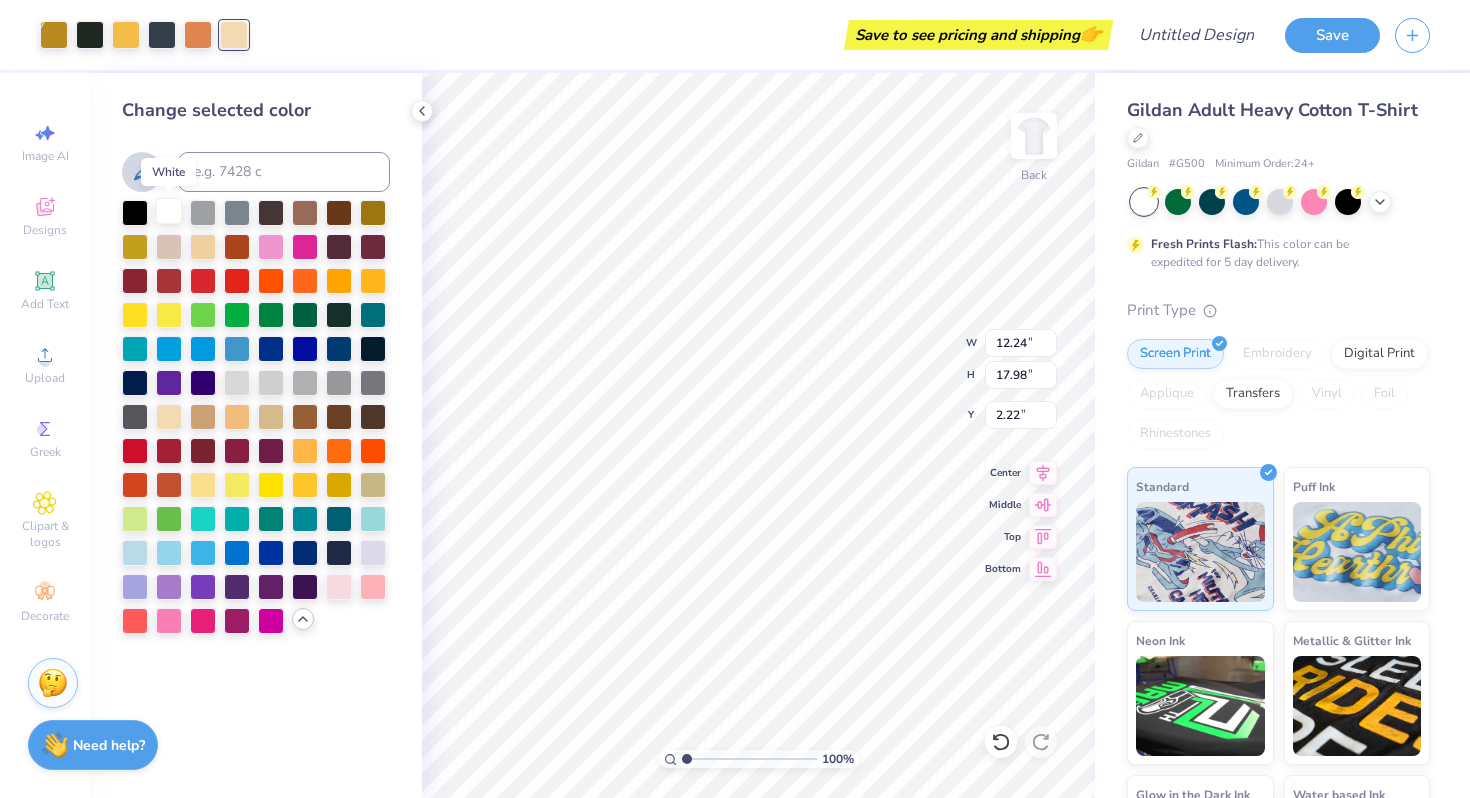 click at bounding box center (169, 211) 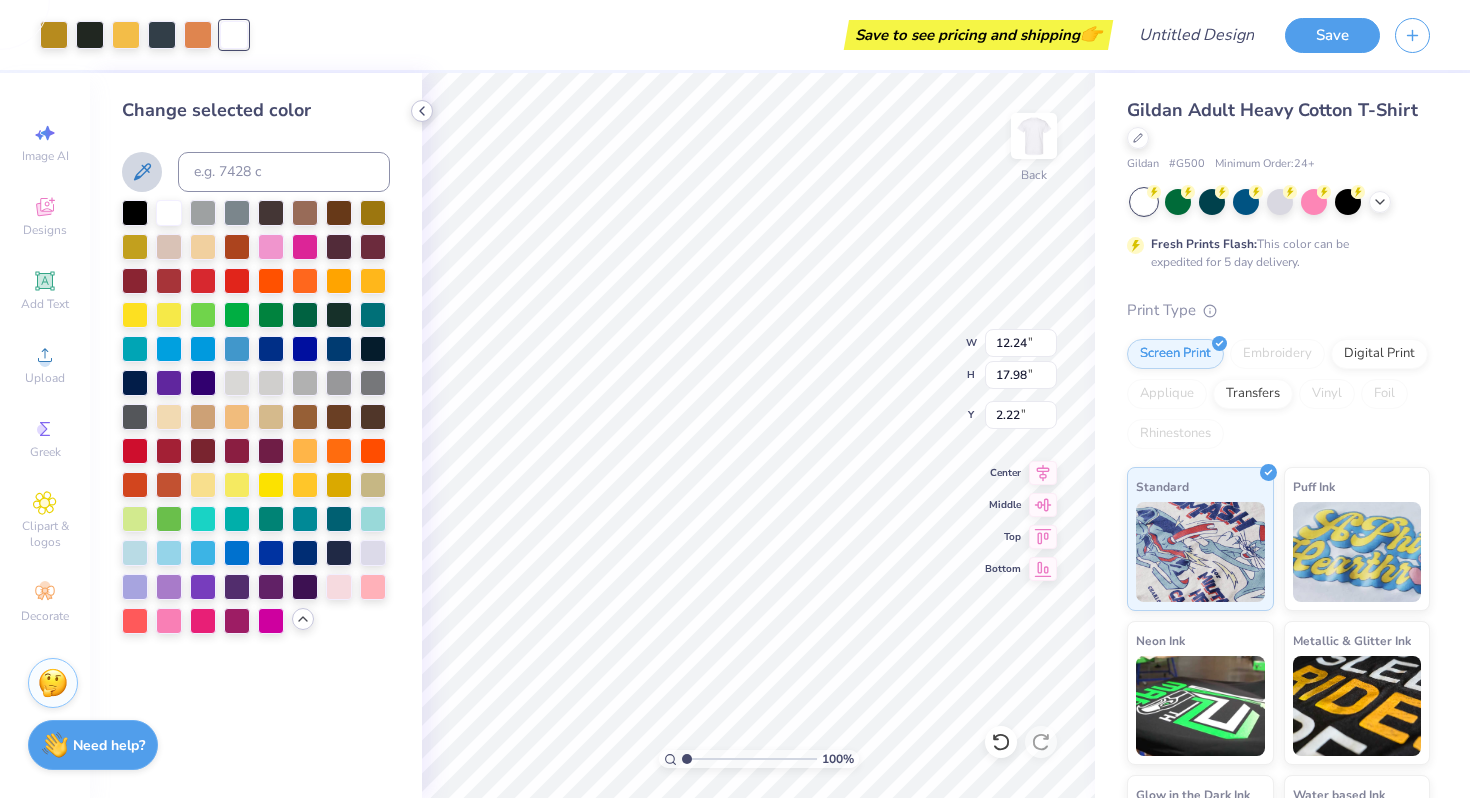 click 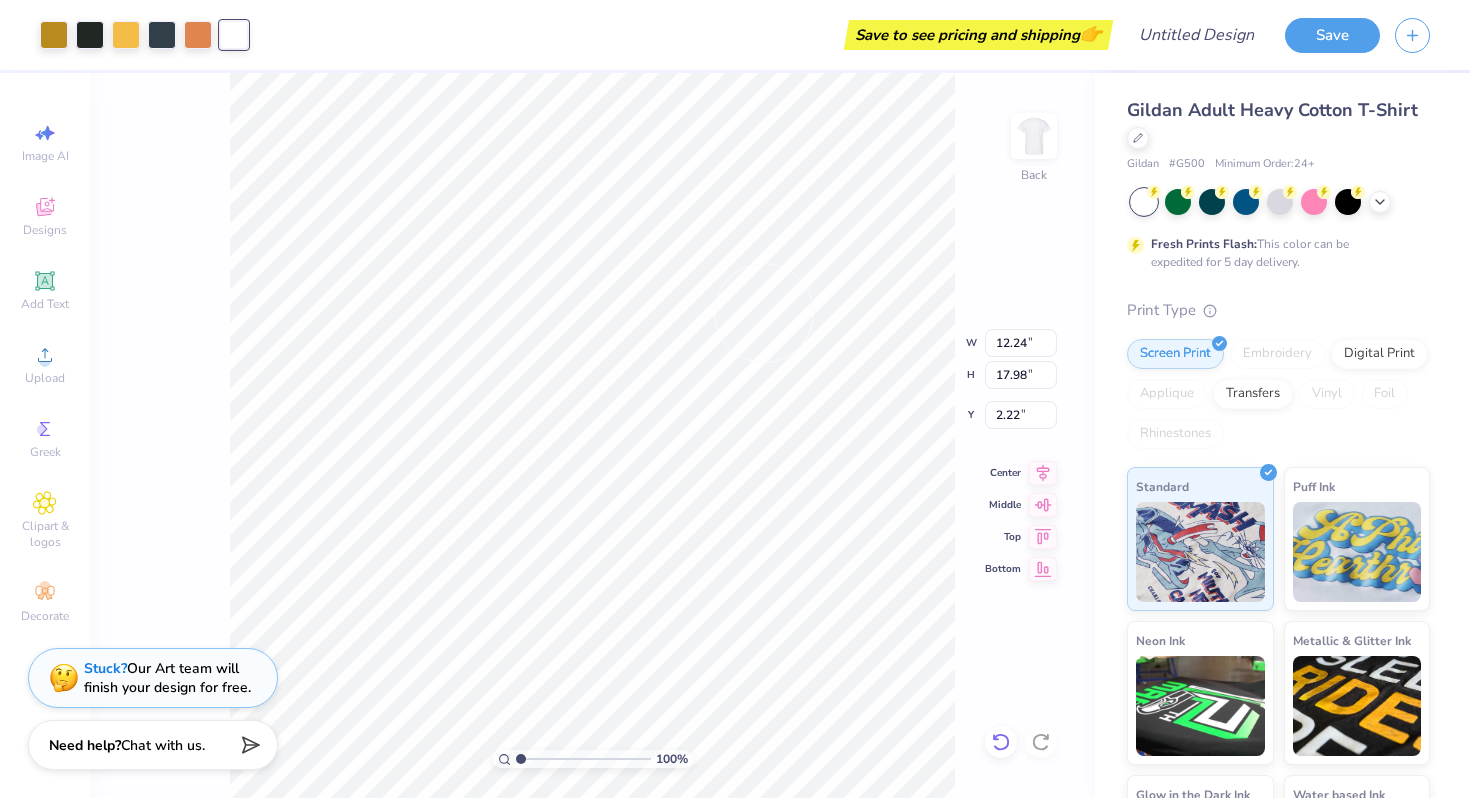 click 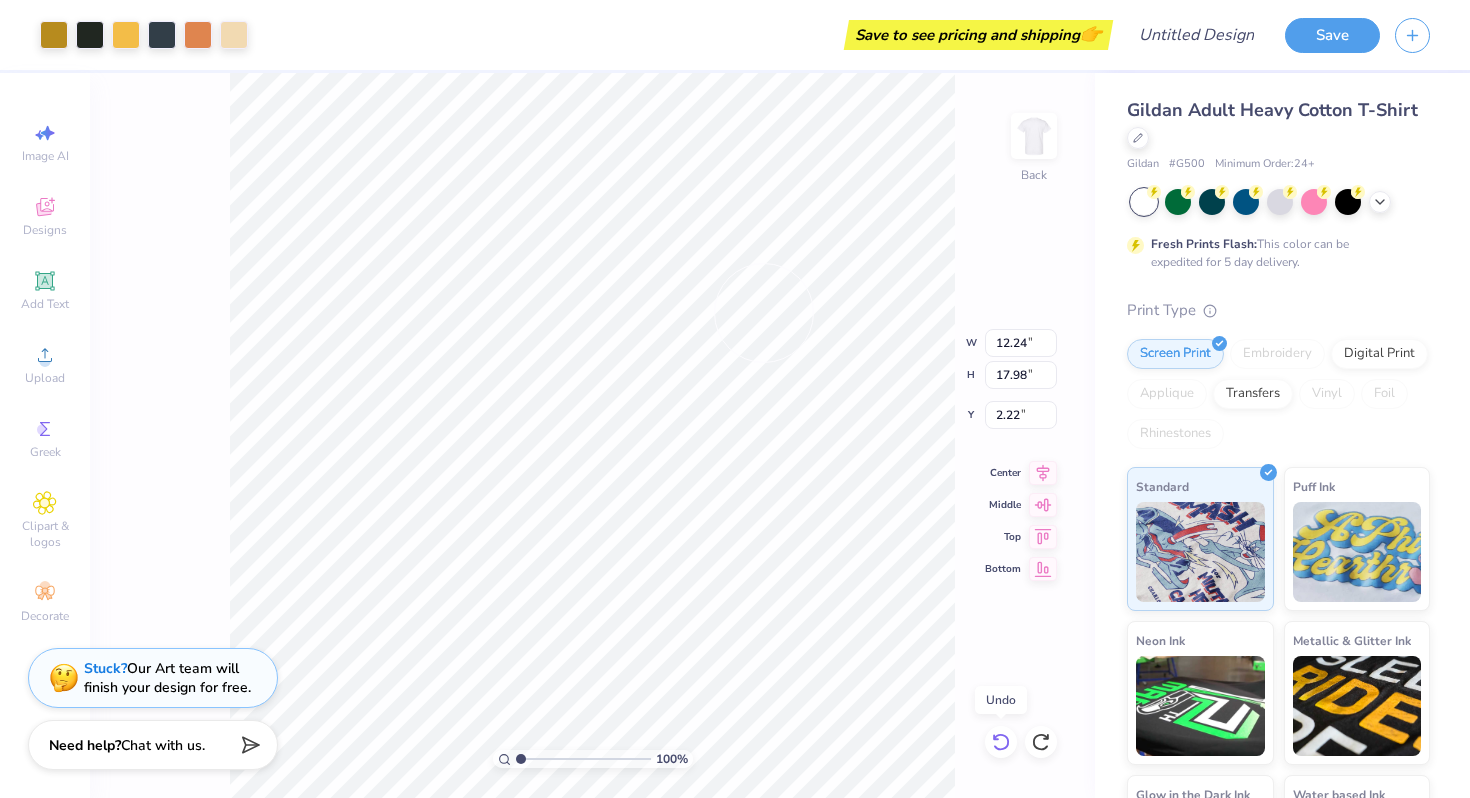 click 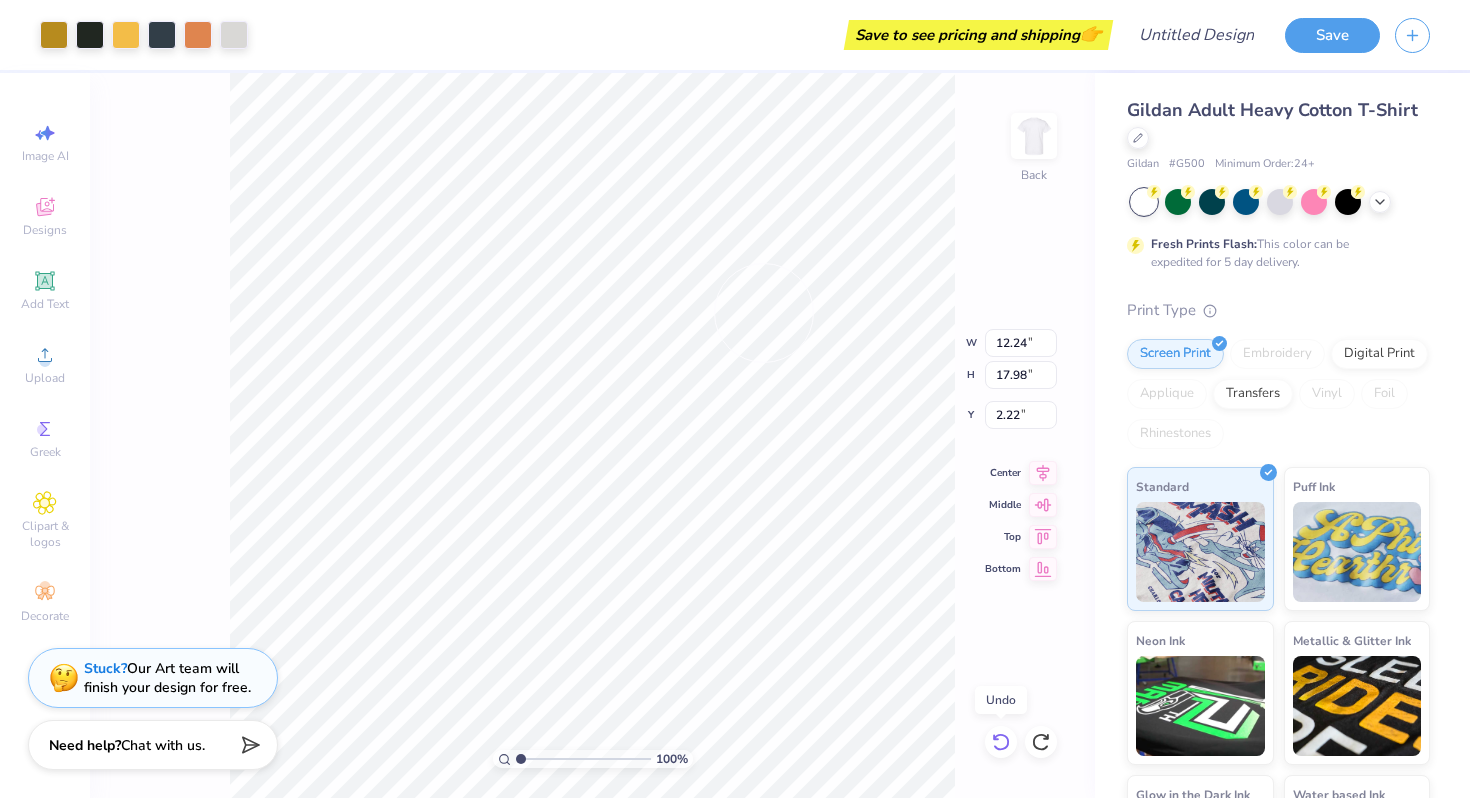 click 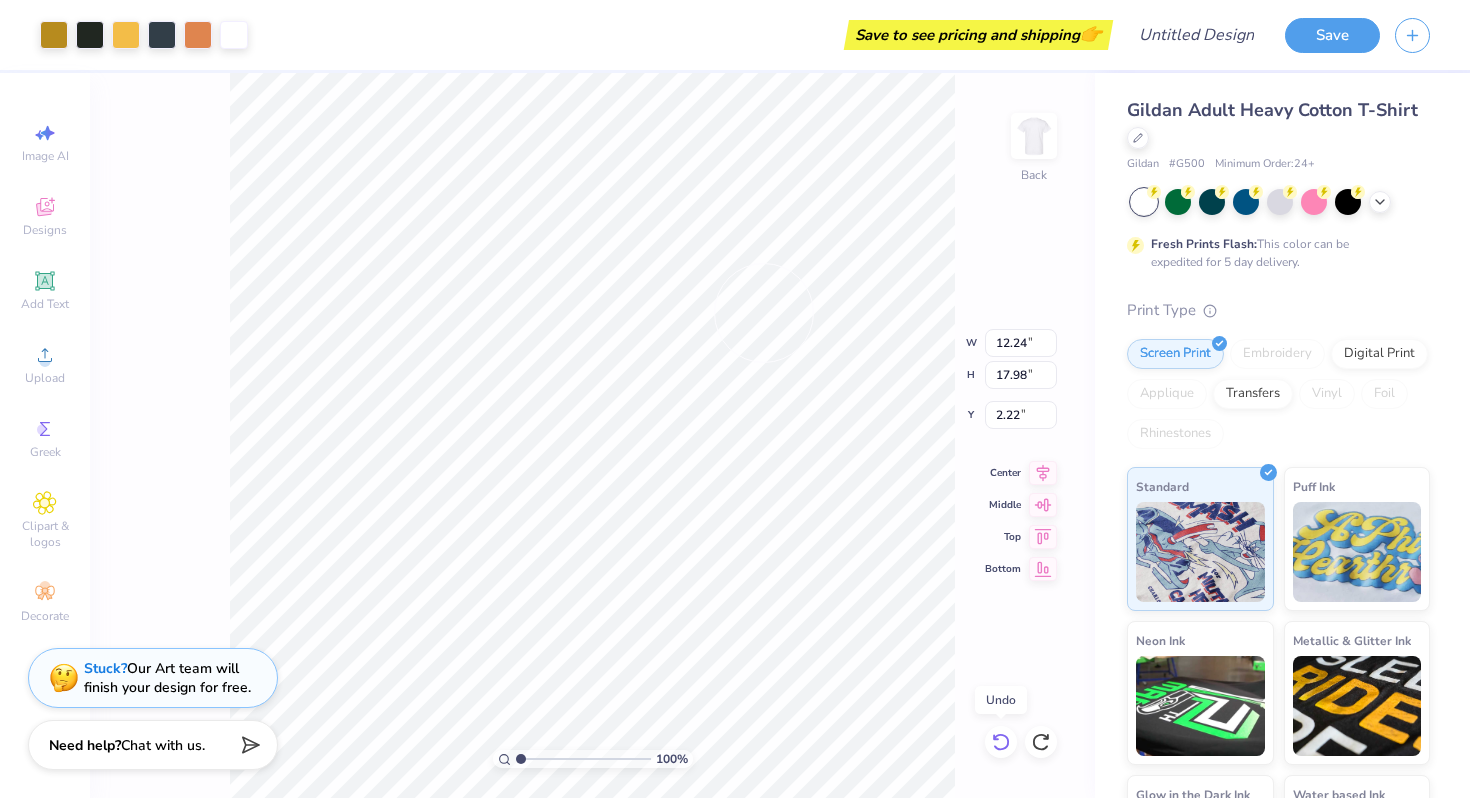 click 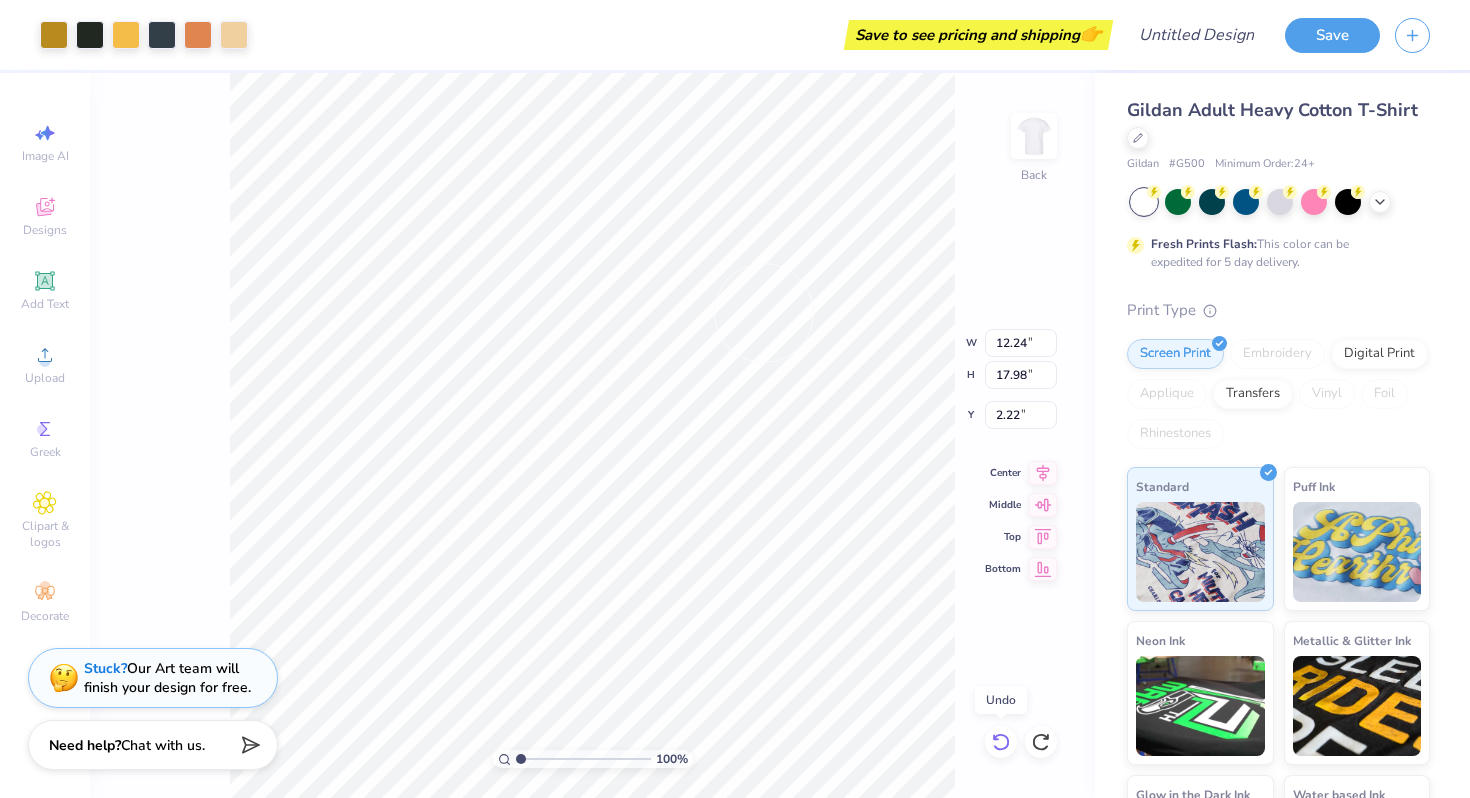 click 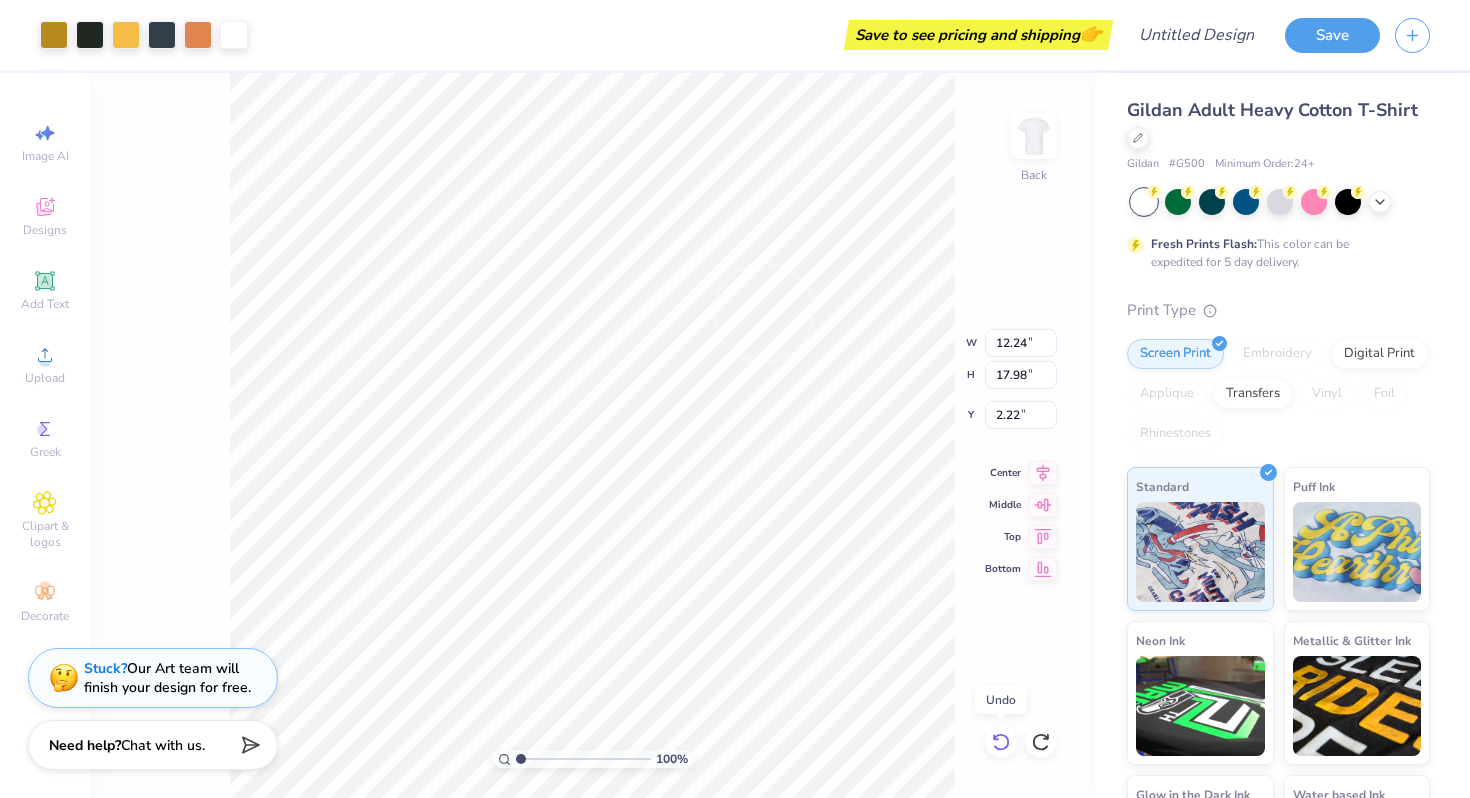 click 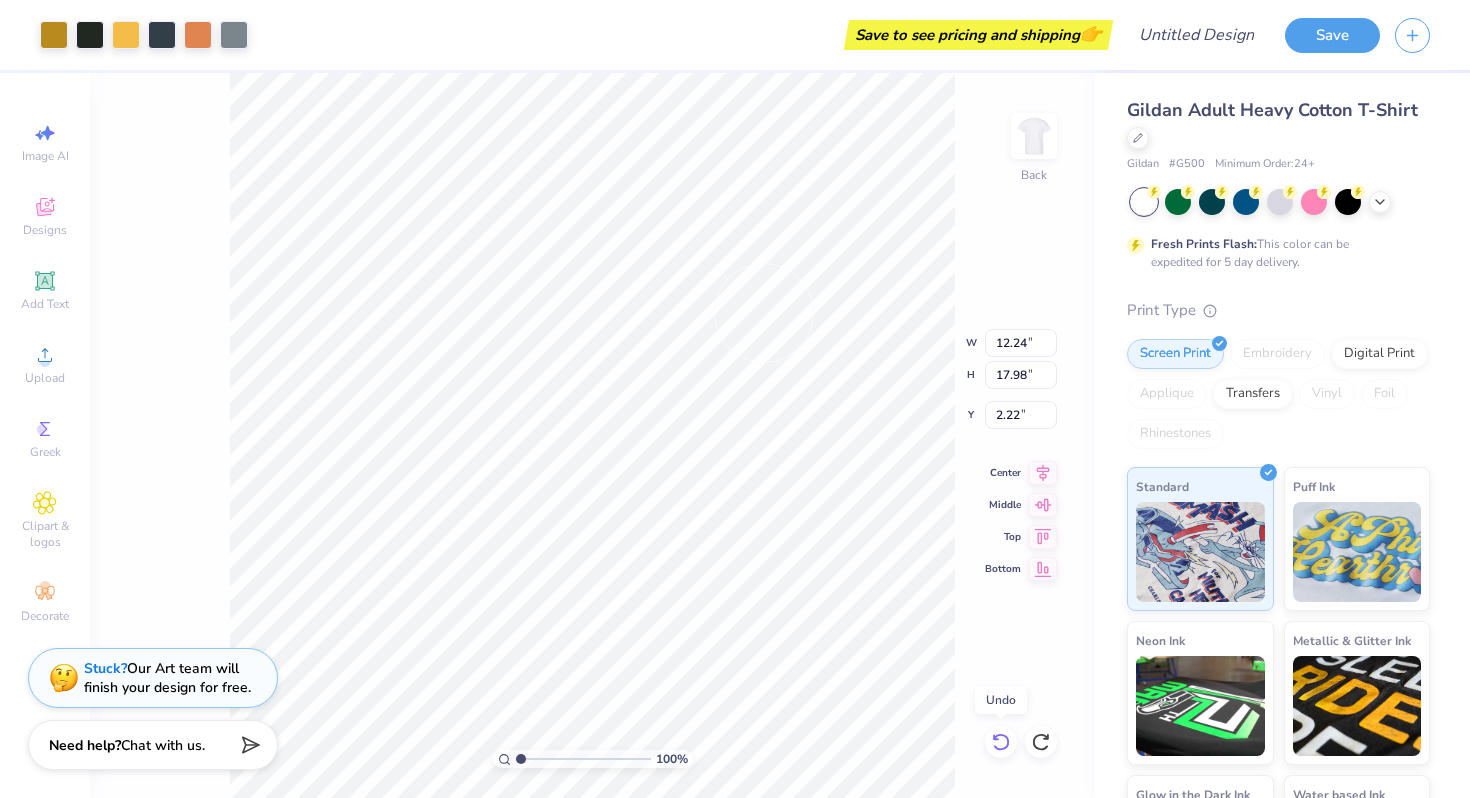 click 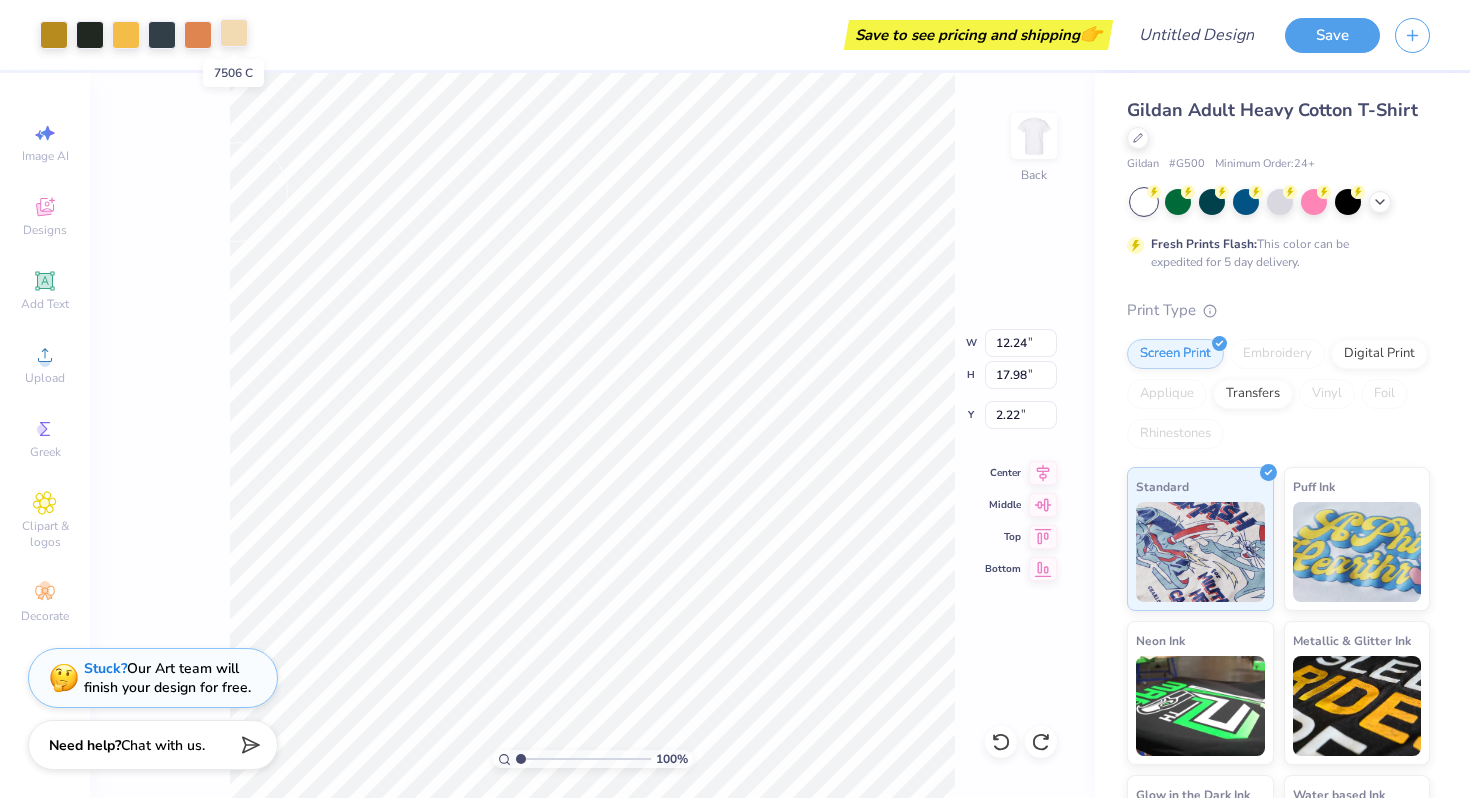 click at bounding box center (234, 33) 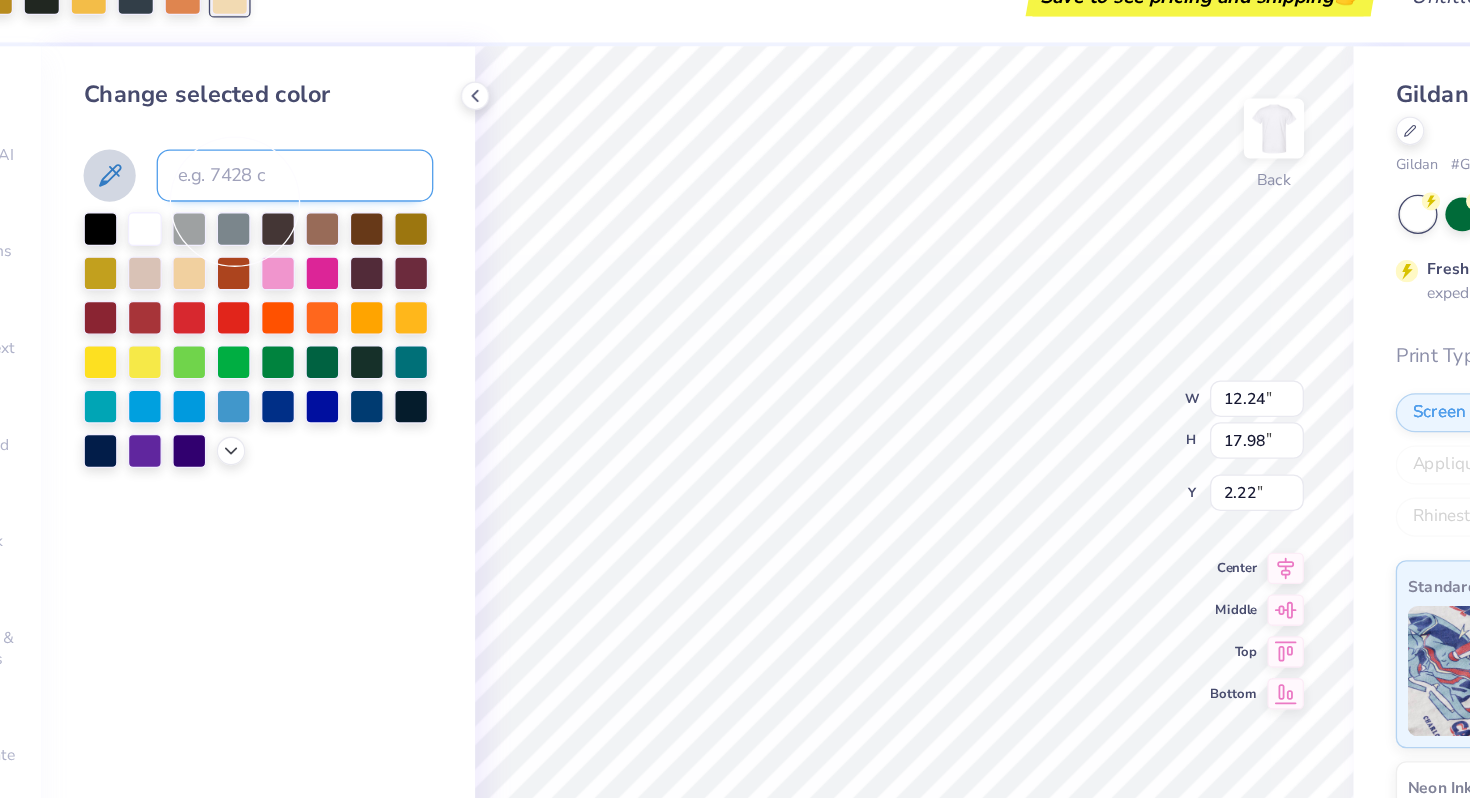 click at bounding box center [284, 172] 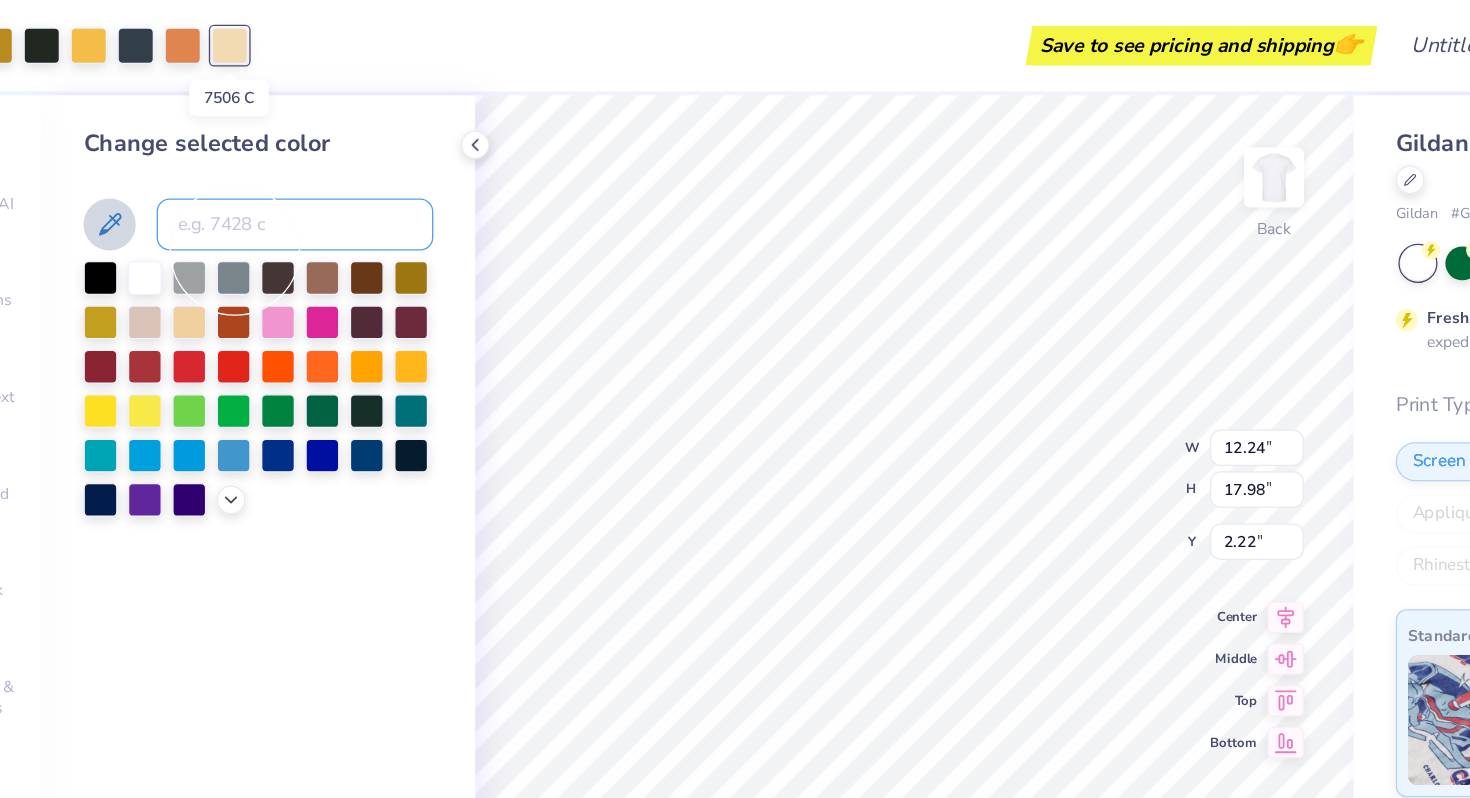 type on "y" 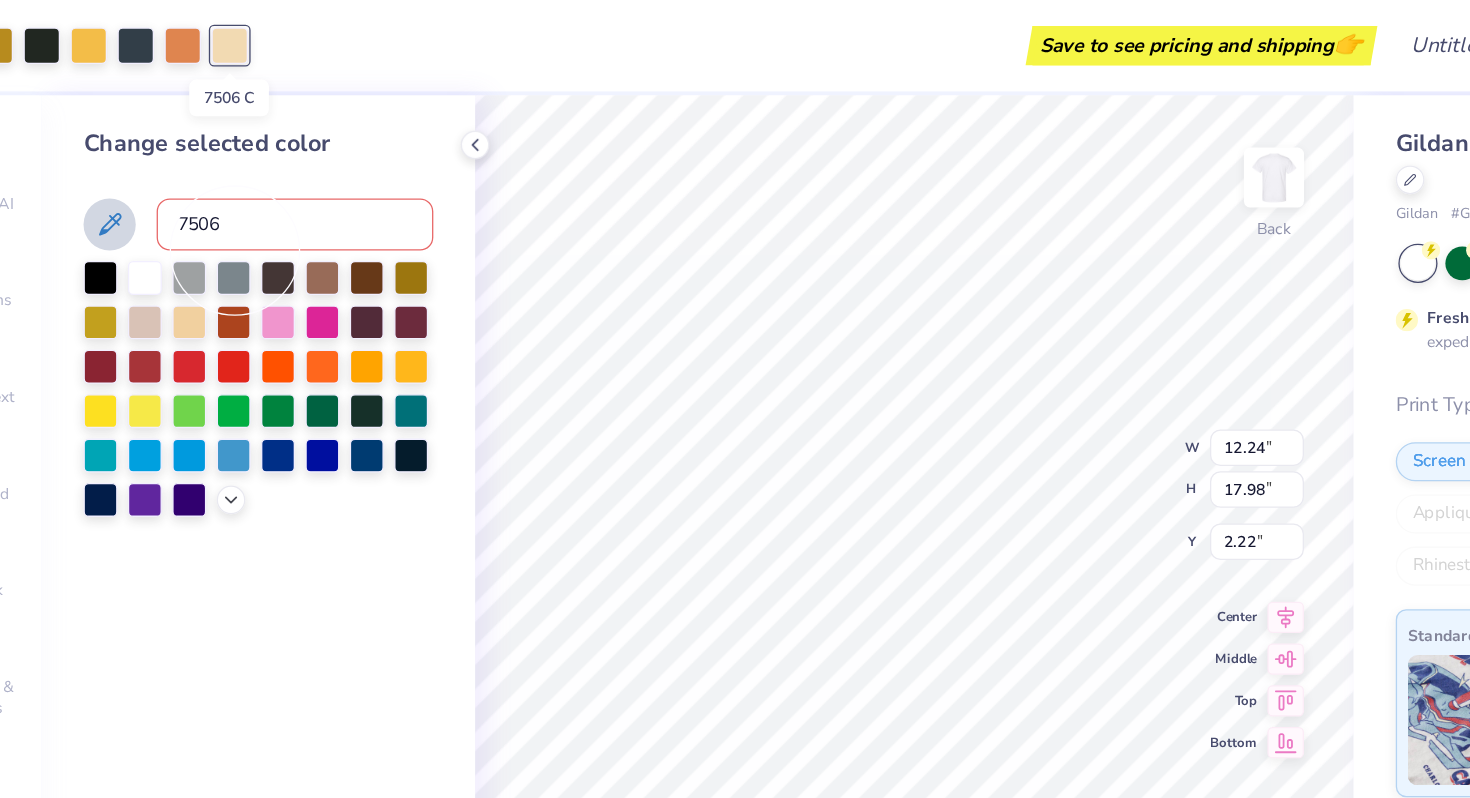 type on "750" 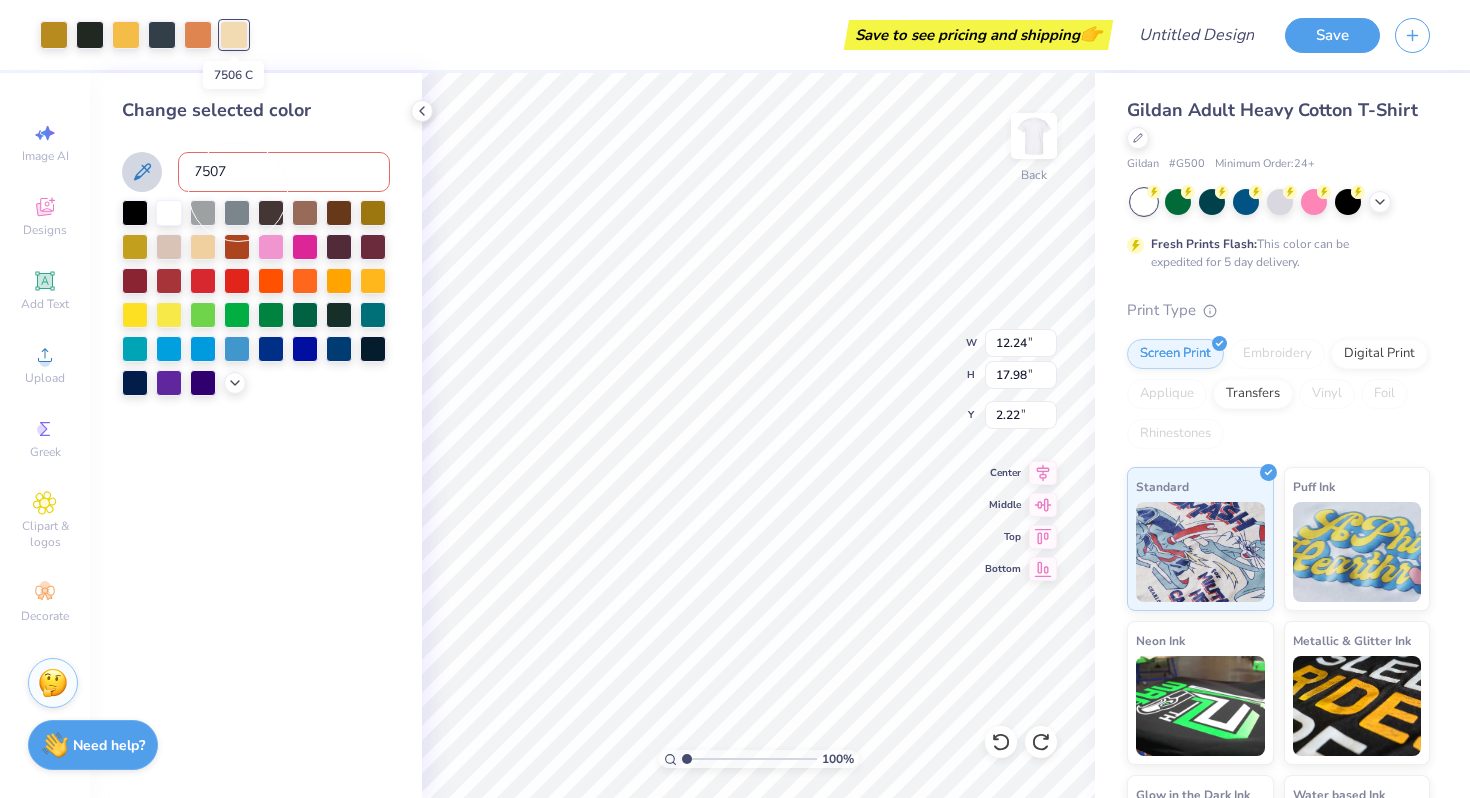 scroll, scrollTop: 0, scrollLeft: 0, axis: both 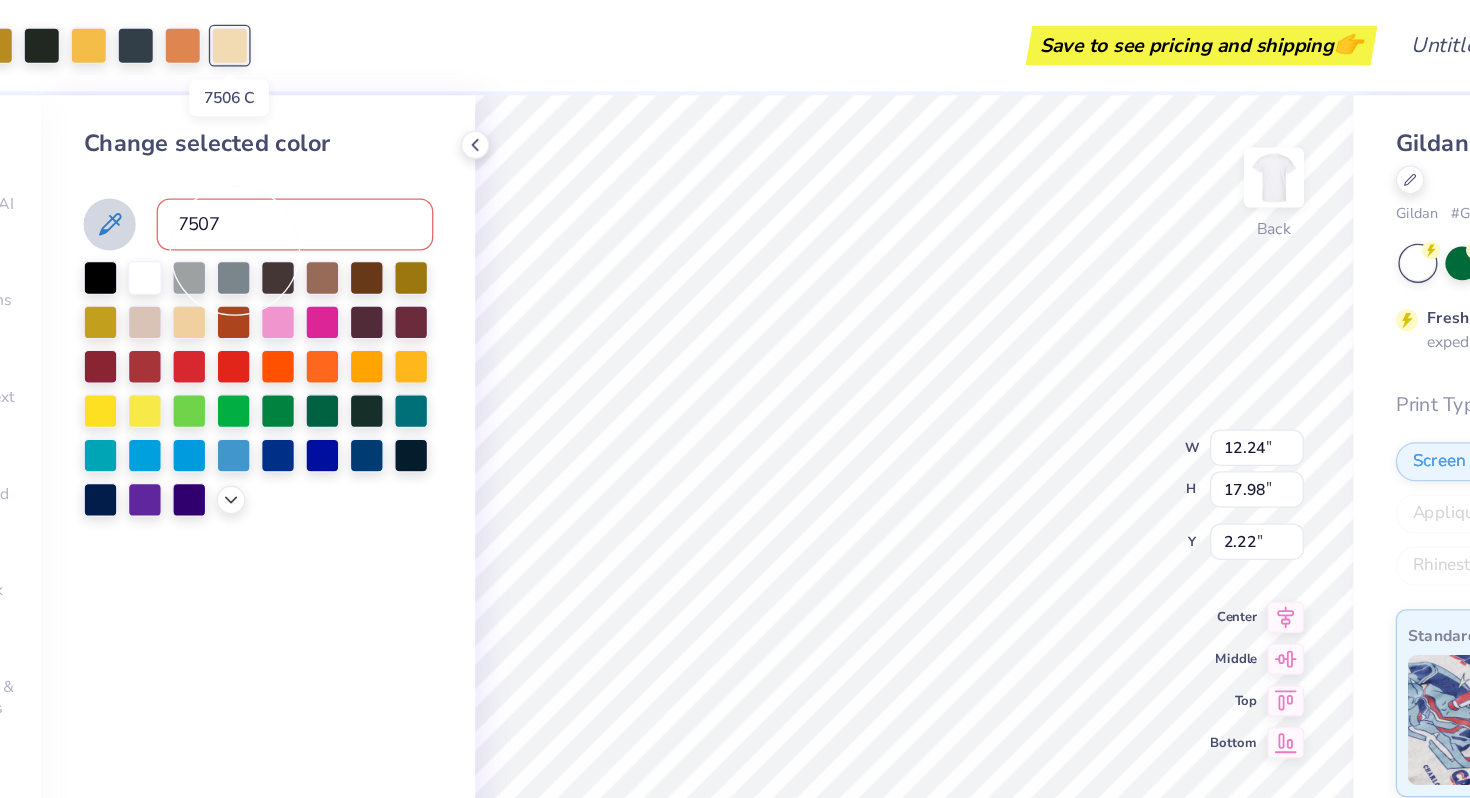 type on "7507" 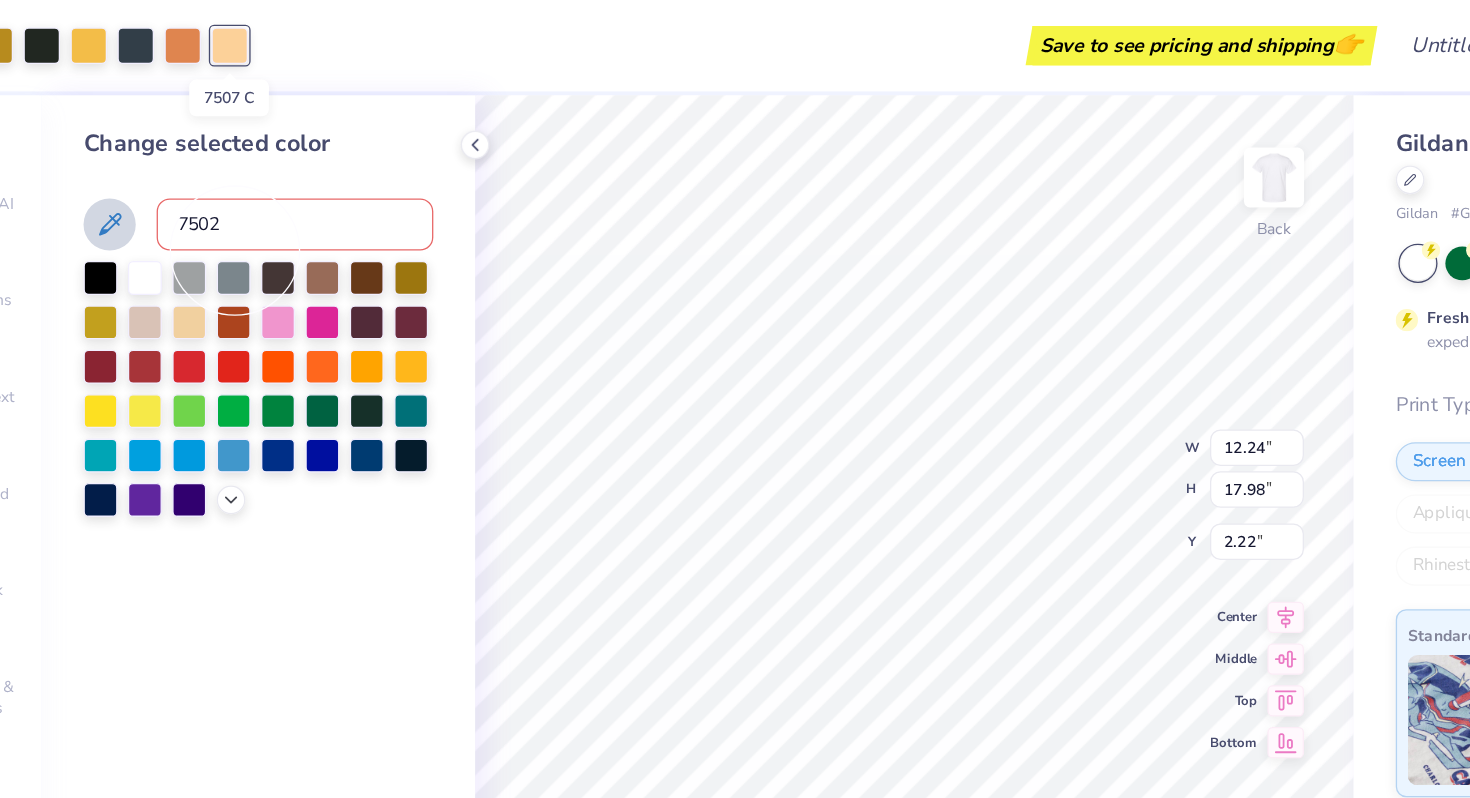 type on "7502" 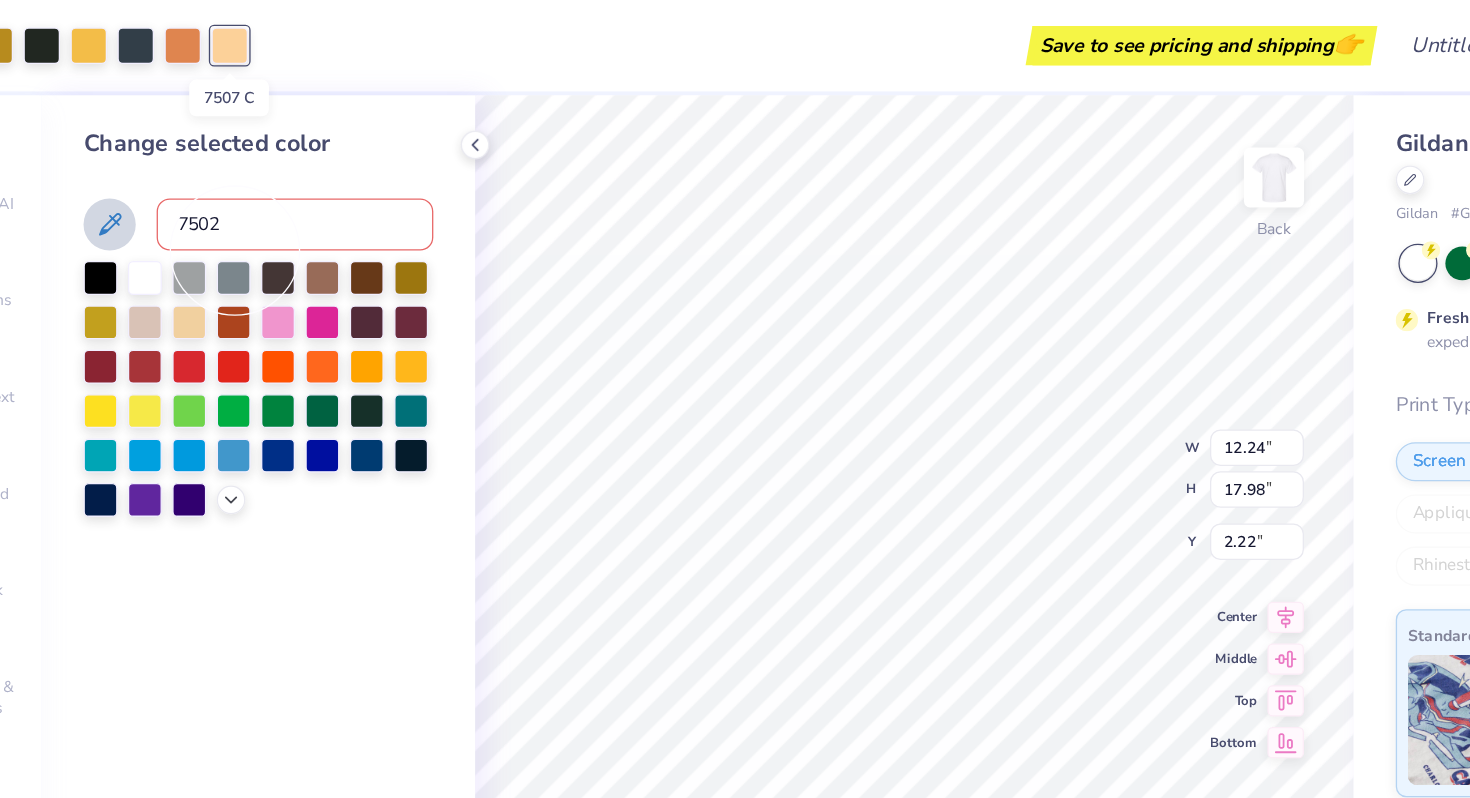 type 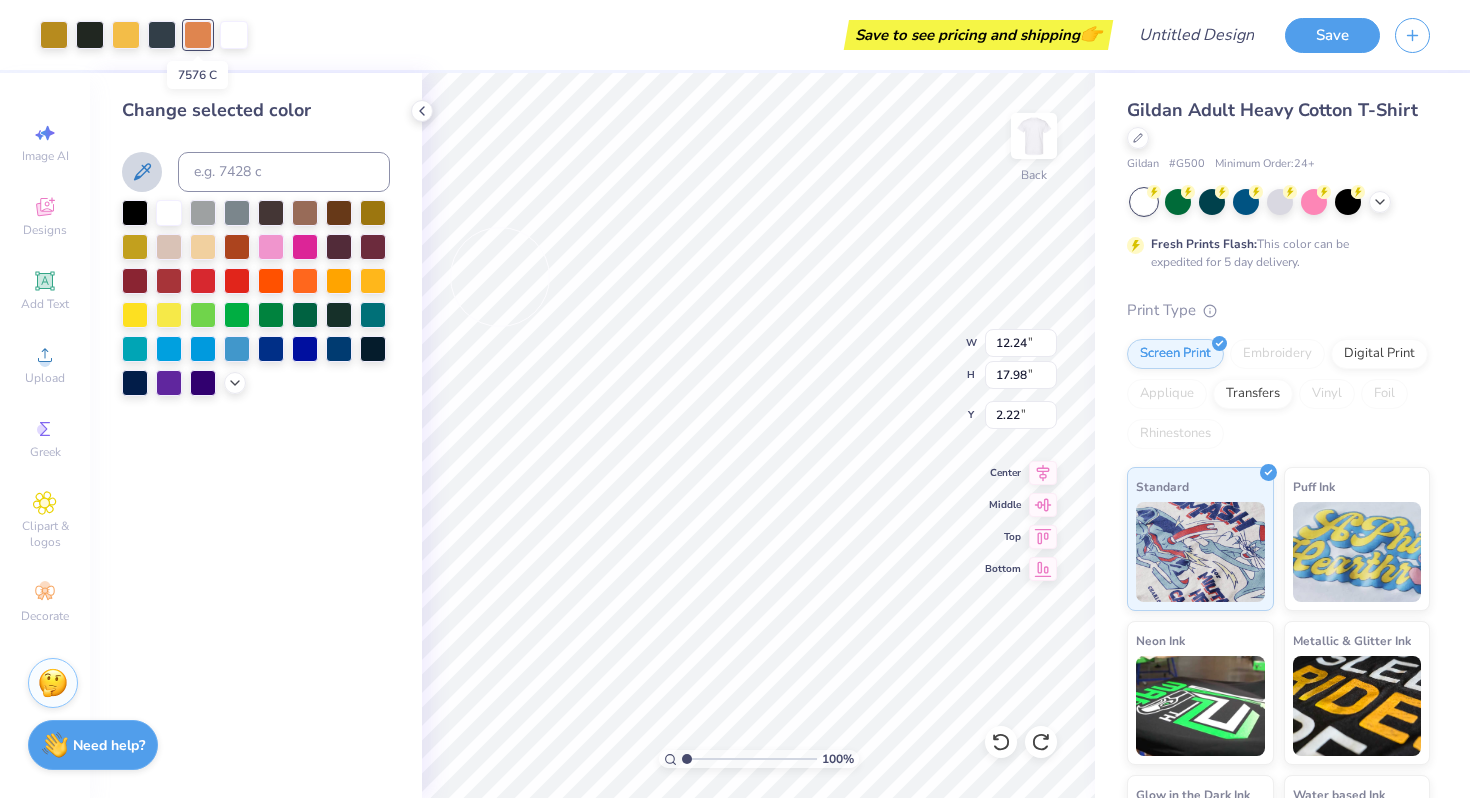 scroll, scrollTop: 0, scrollLeft: 0, axis: both 